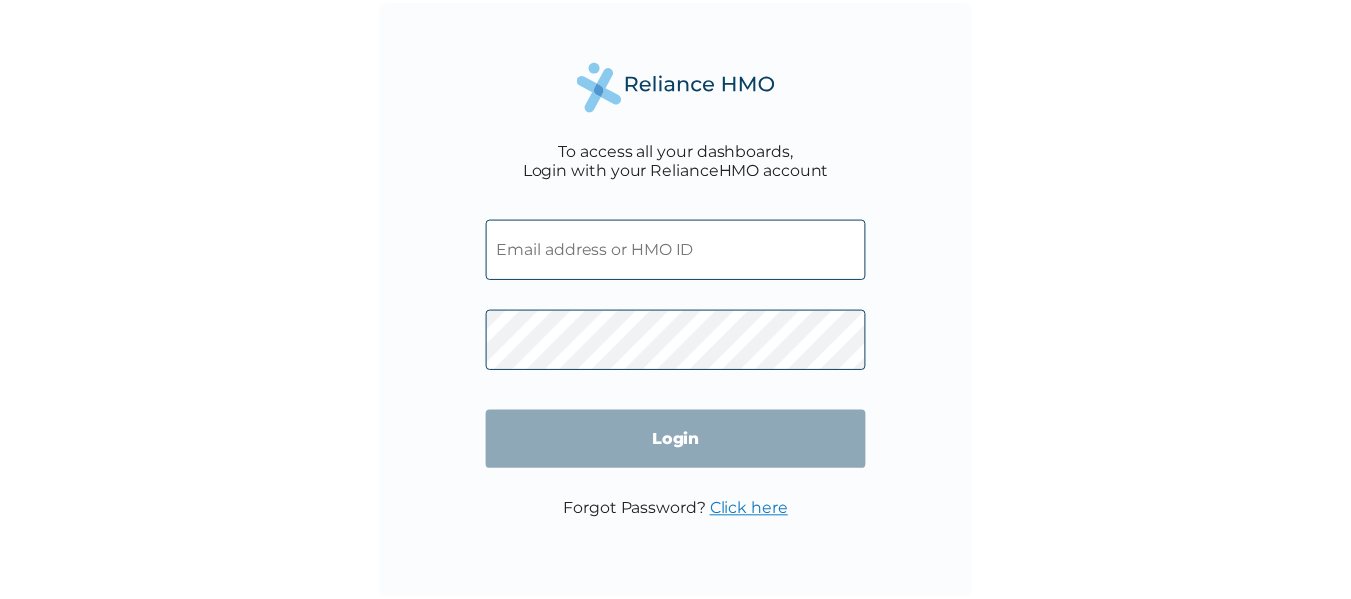 scroll, scrollTop: 0, scrollLeft: 0, axis: both 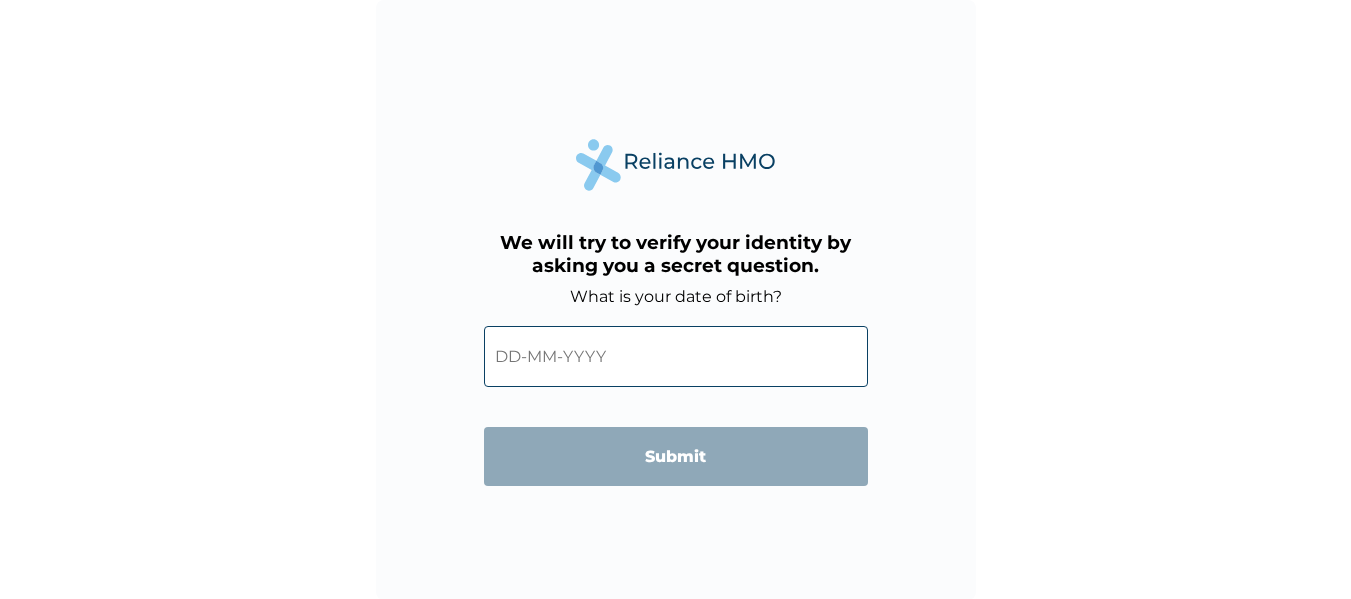 click at bounding box center (676, 356) 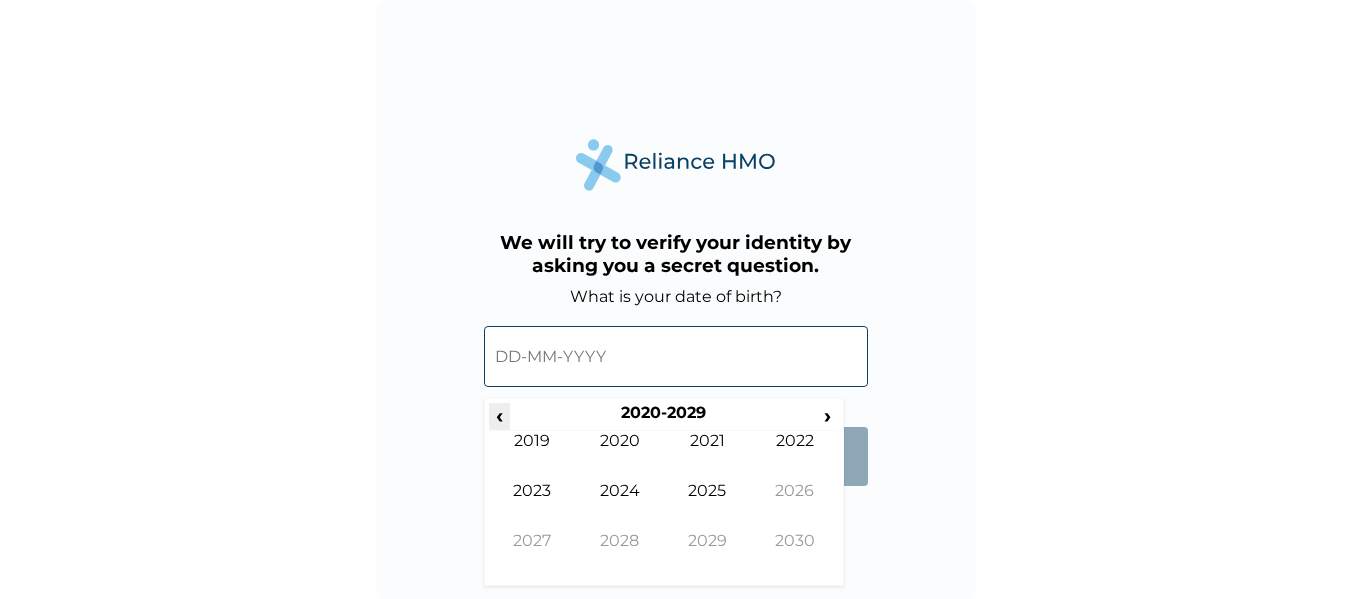 click on "‹" at bounding box center [499, 415] 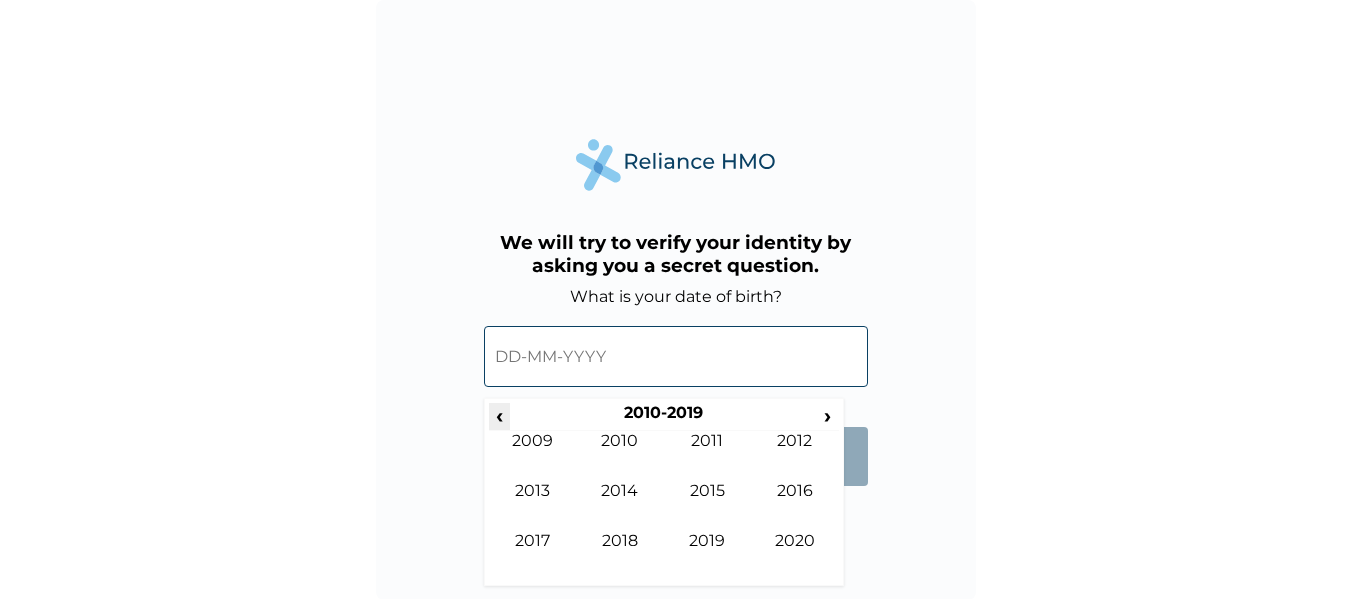 click on "‹" at bounding box center [499, 415] 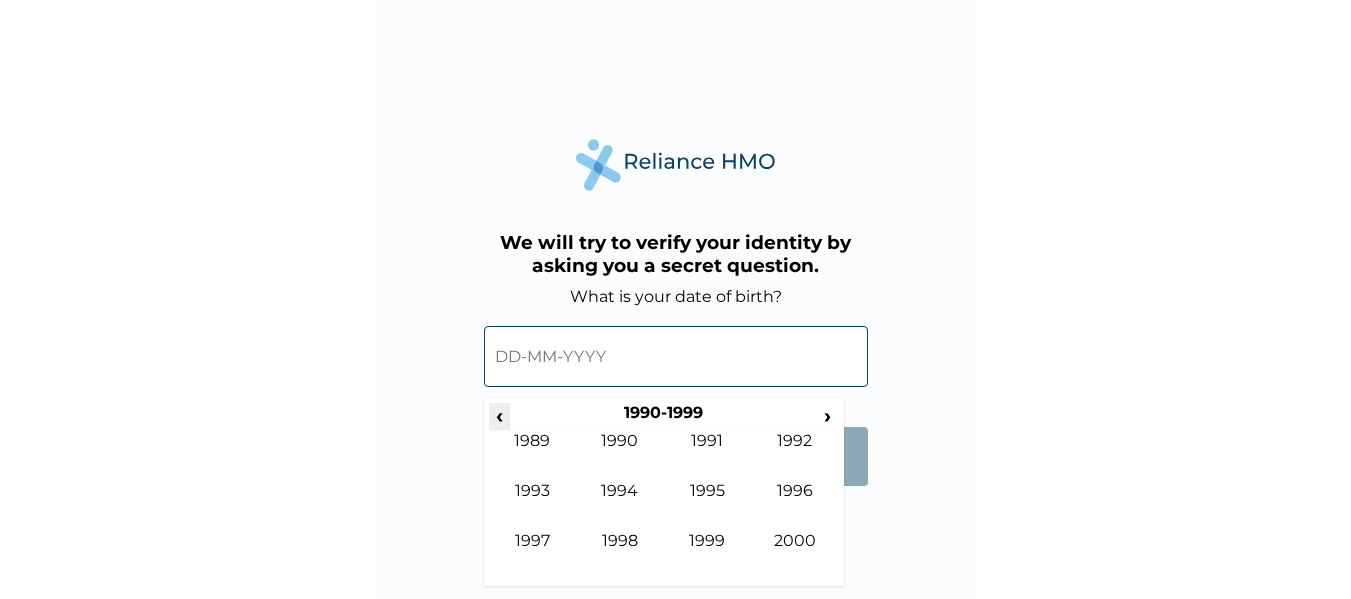 click on "‹" at bounding box center (499, 415) 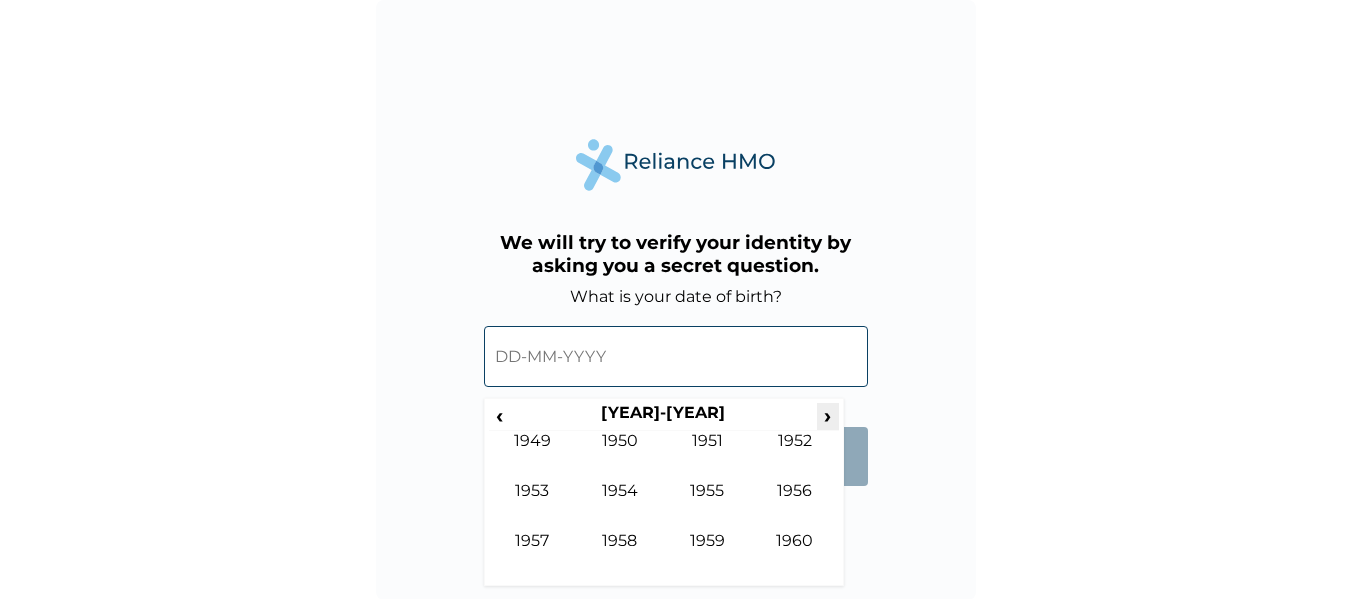 click on "›" at bounding box center (828, 415) 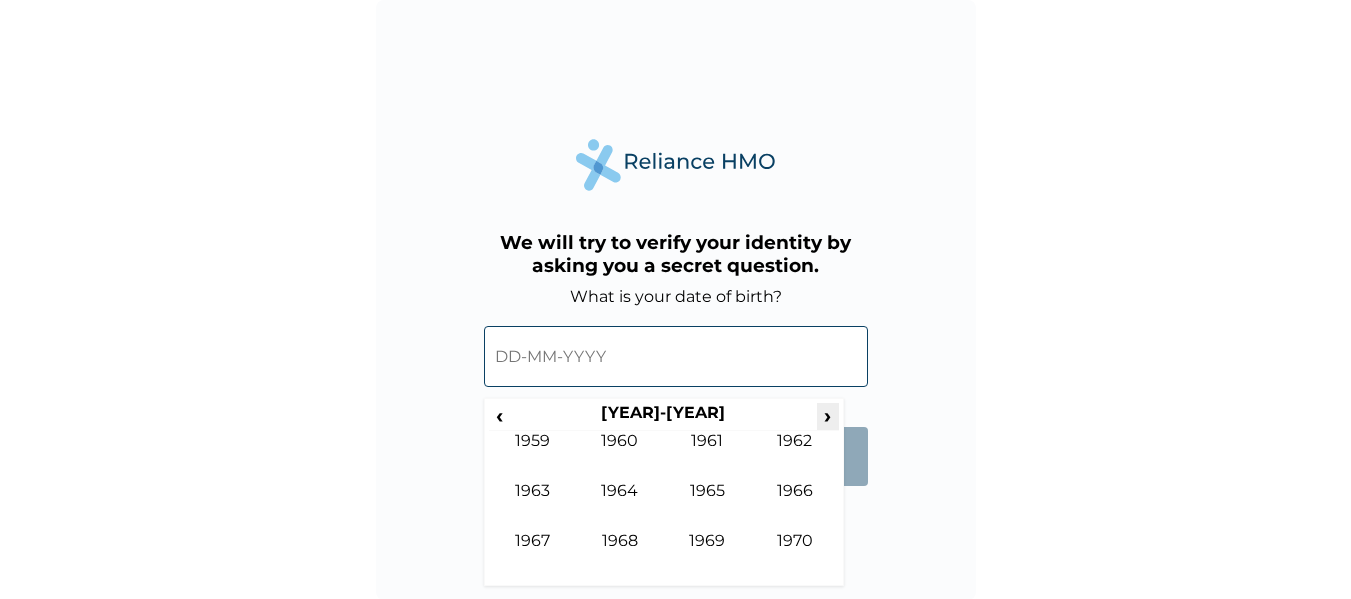click on "›" at bounding box center (828, 415) 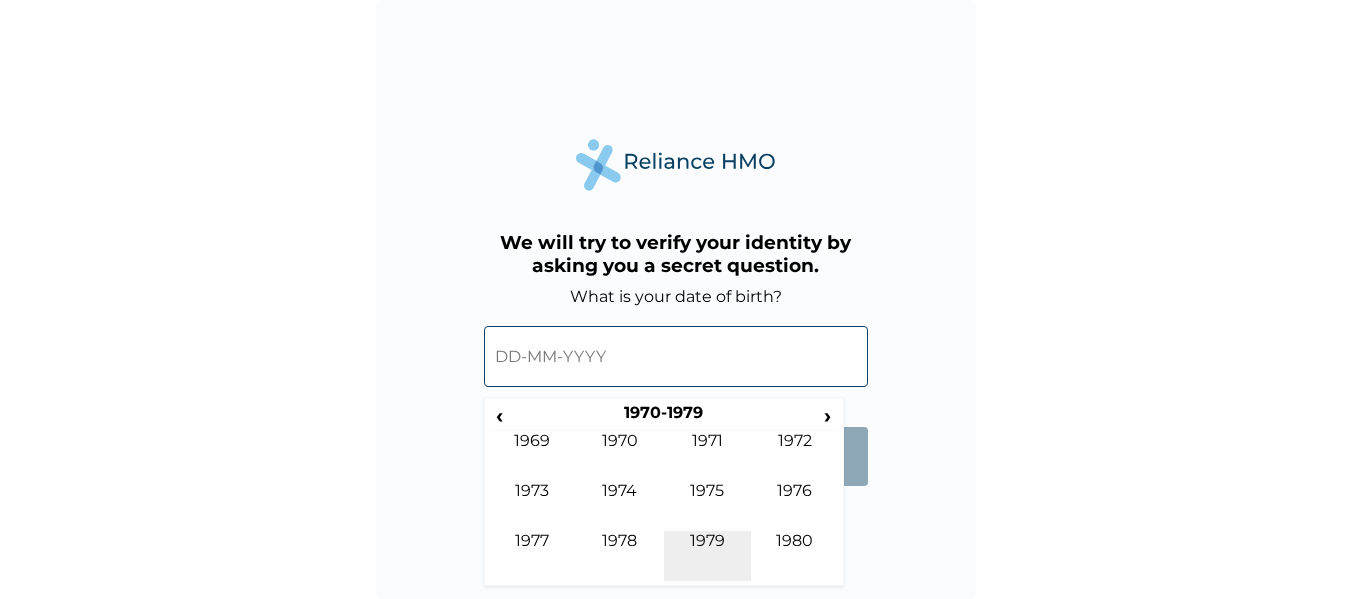 click on "1979" at bounding box center (708, 556) 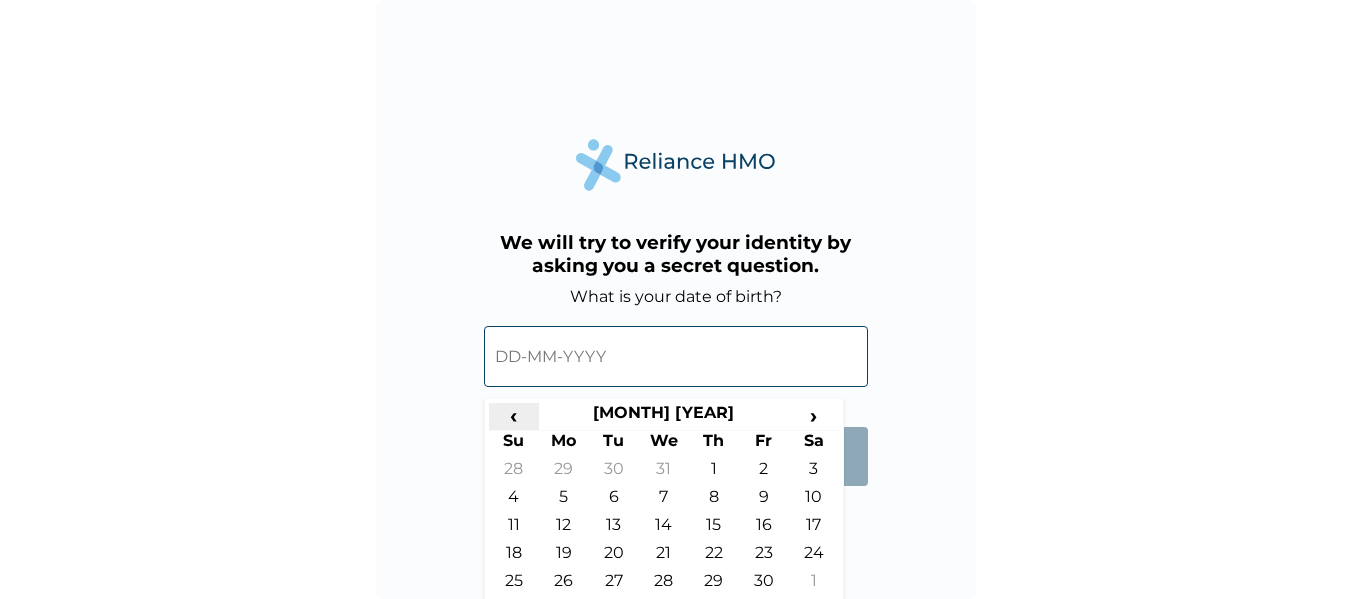 click on "‹" at bounding box center (514, 415) 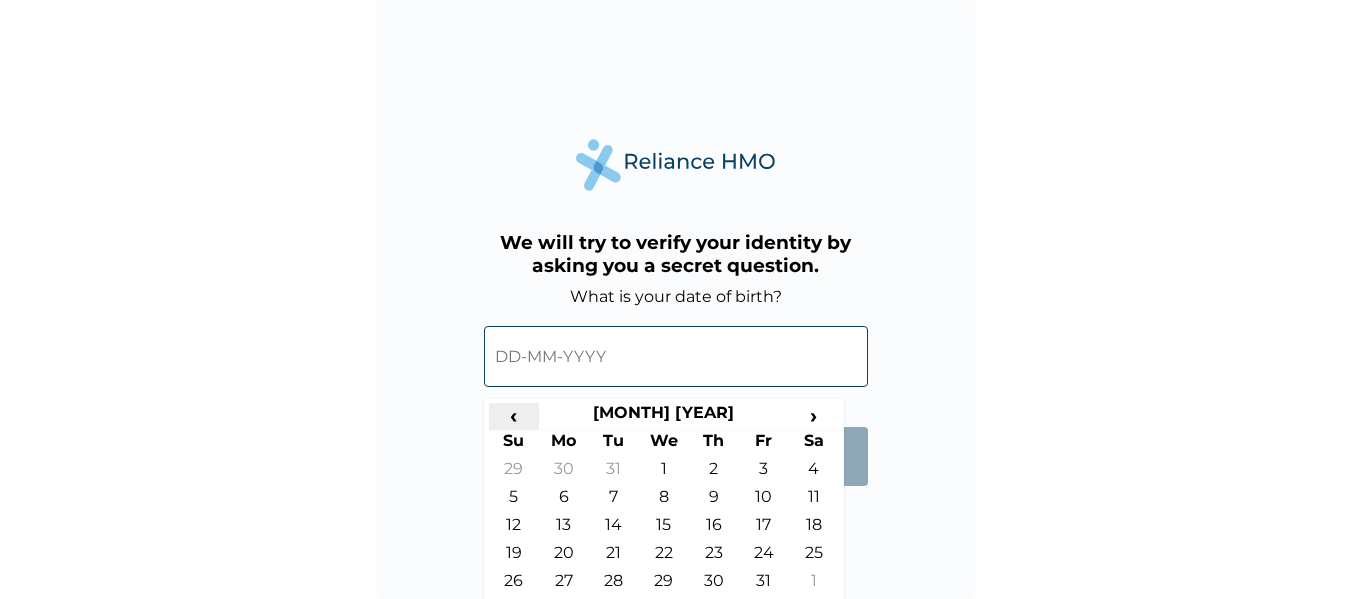 click on "‹" at bounding box center [514, 415] 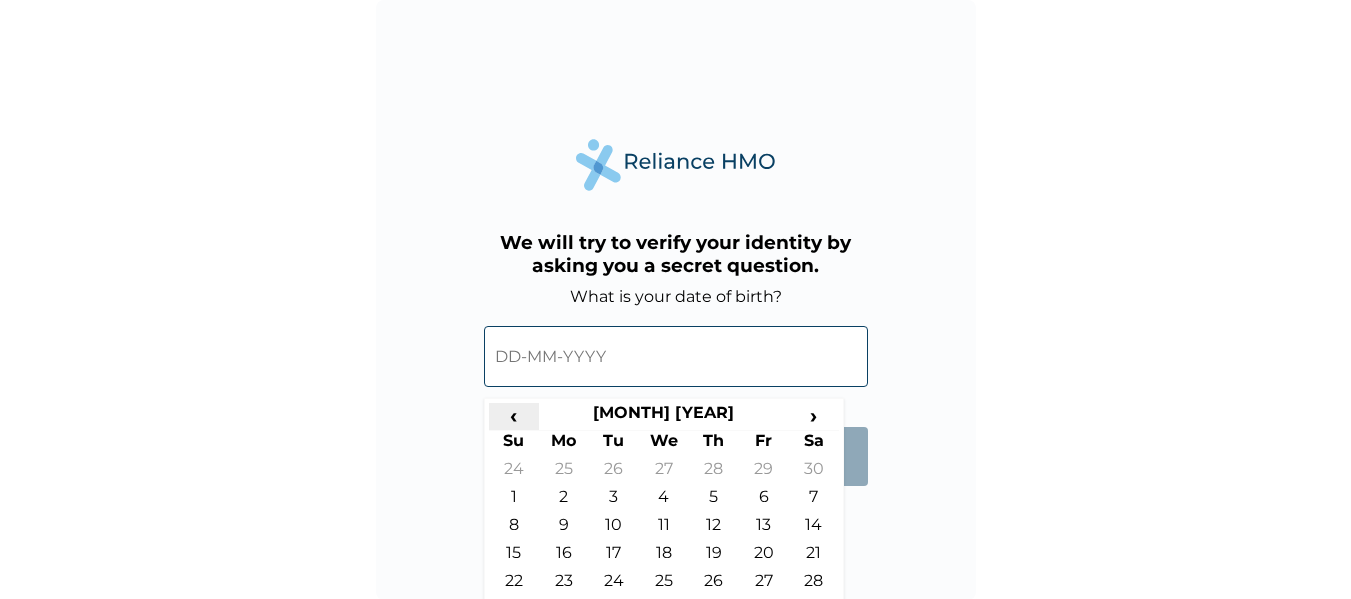 click on "‹" at bounding box center (514, 415) 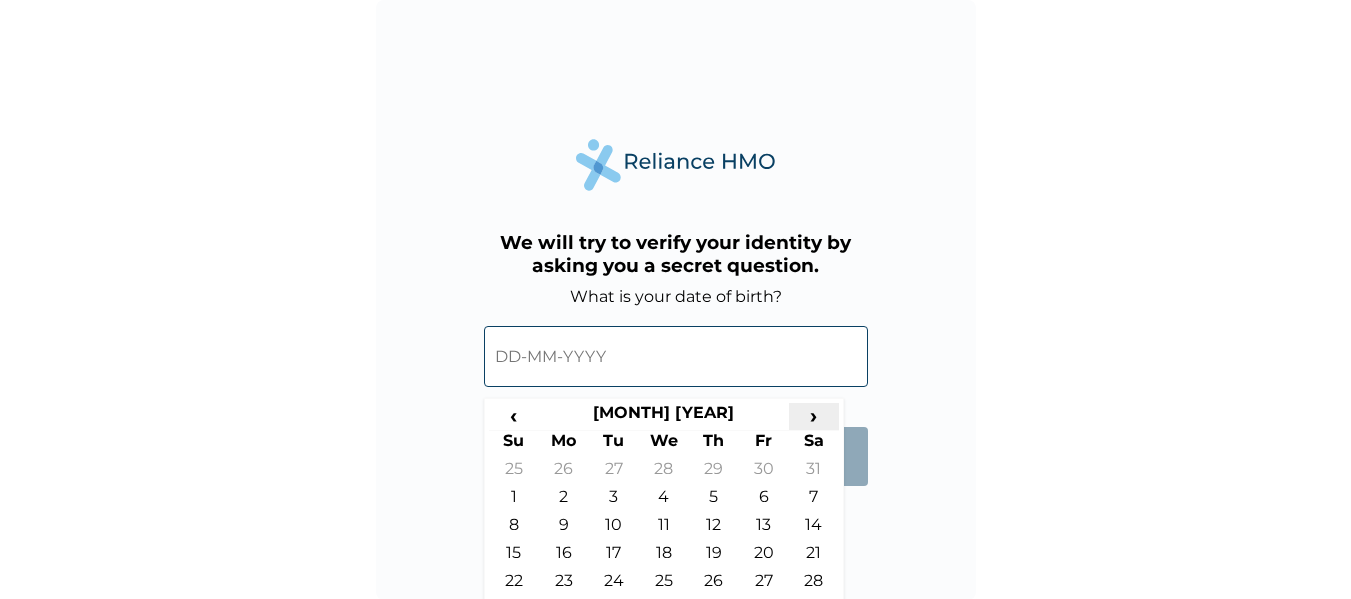 click on "›" at bounding box center [814, 415] 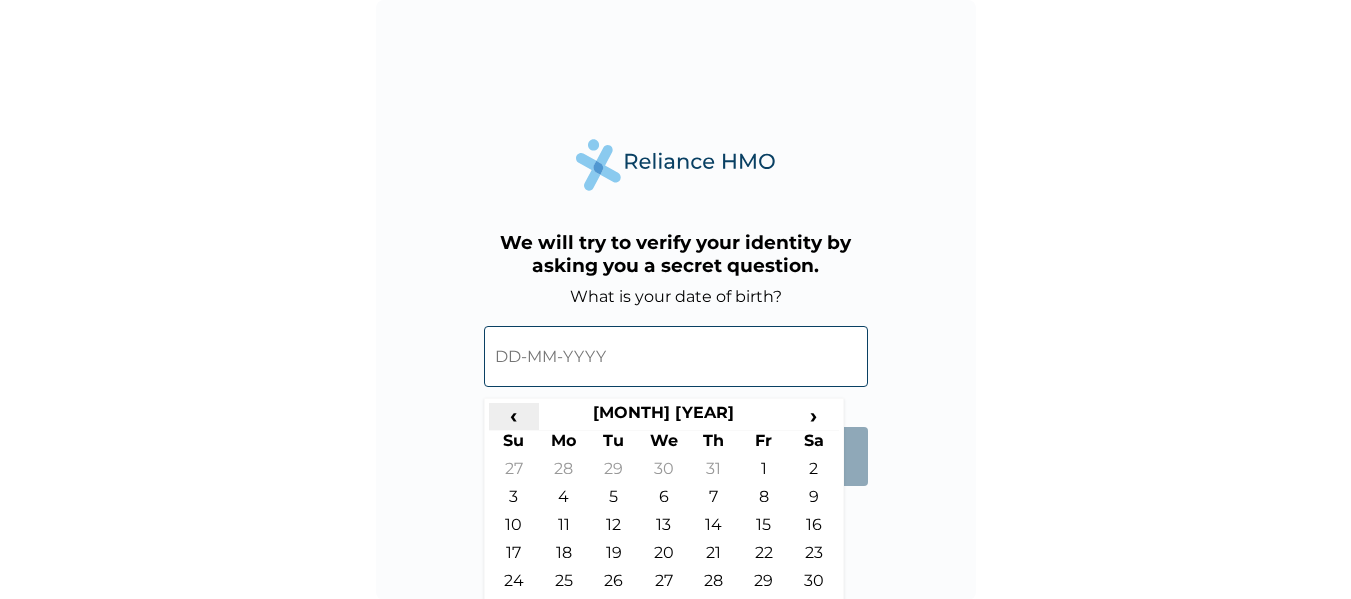 click on "‹" at bounding box center [514, 415] 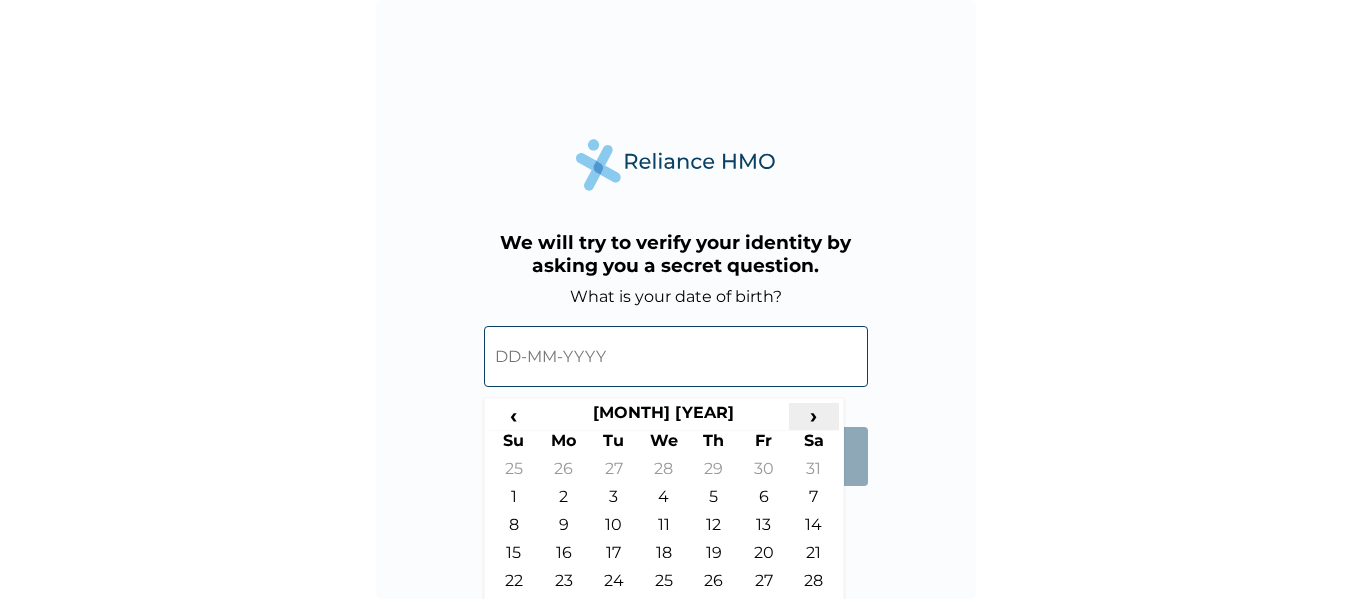 click on "›" at bounding box center (814, 415) 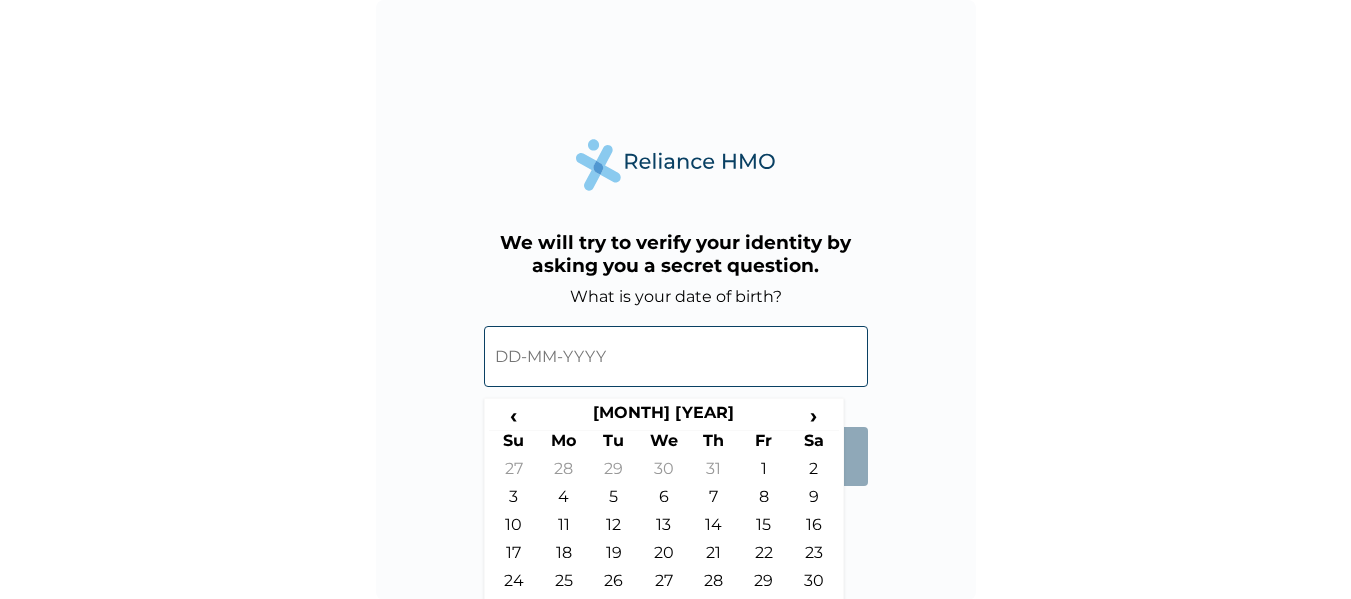 scroll, scrollTop: 1, scrollLeft: 0, axis: vertical 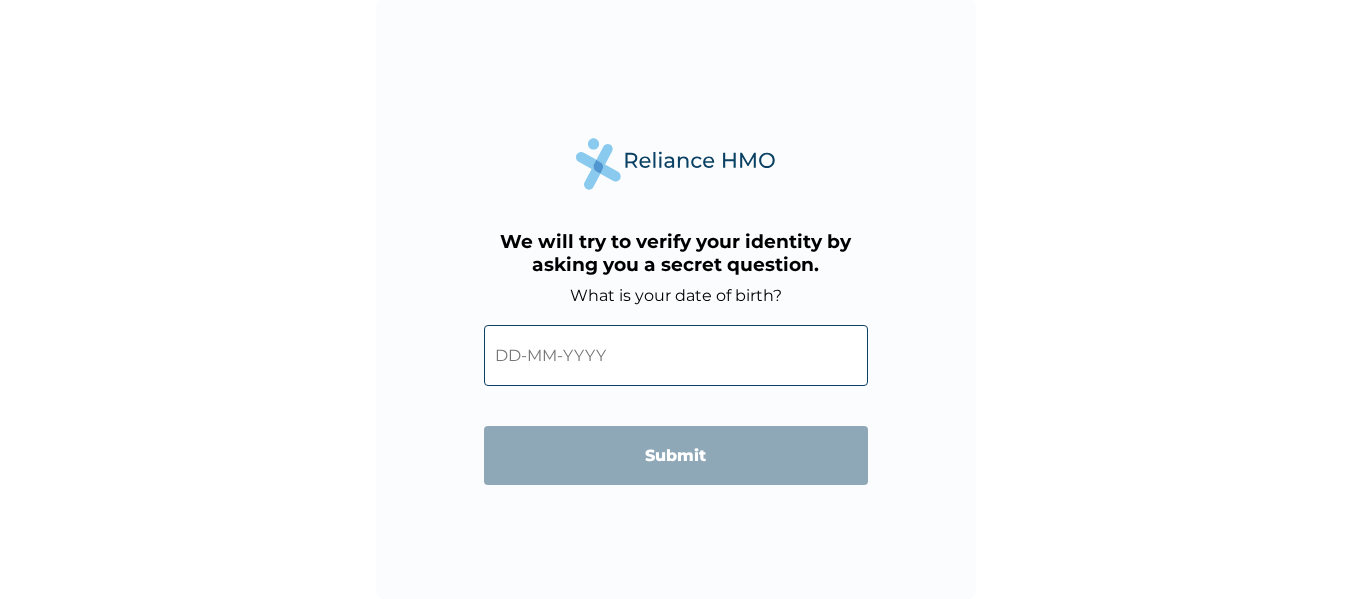click at bounding box center (676, 355) 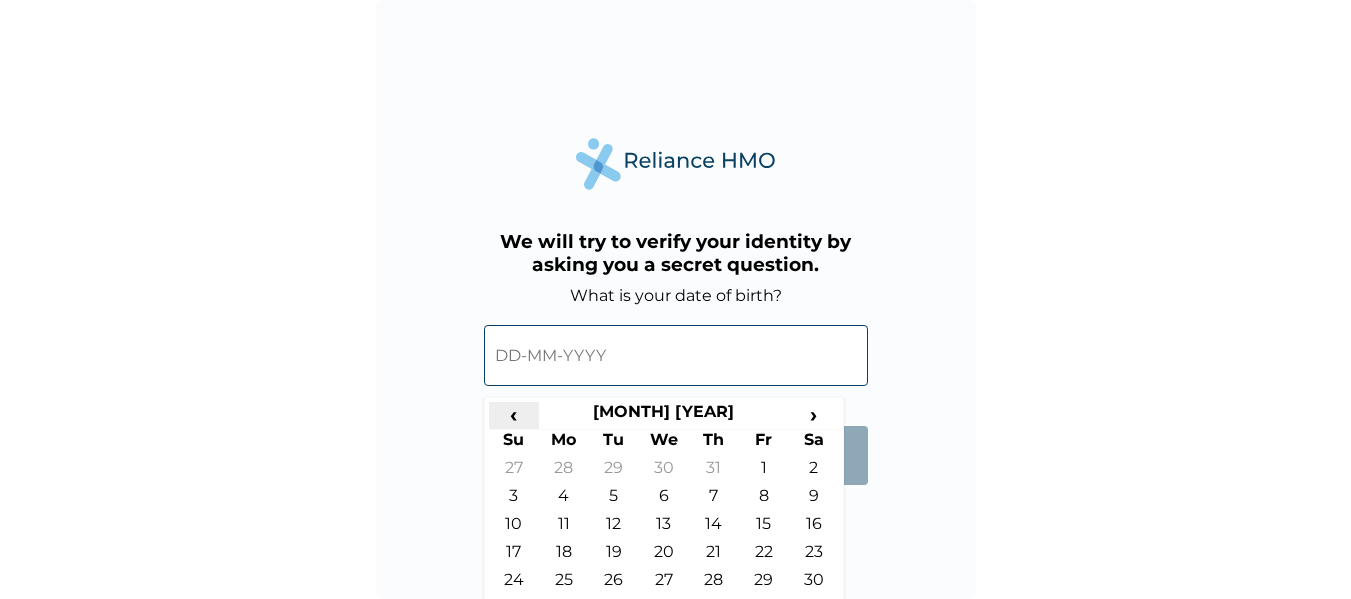 click on "‹" at bounding box center [514, 414] 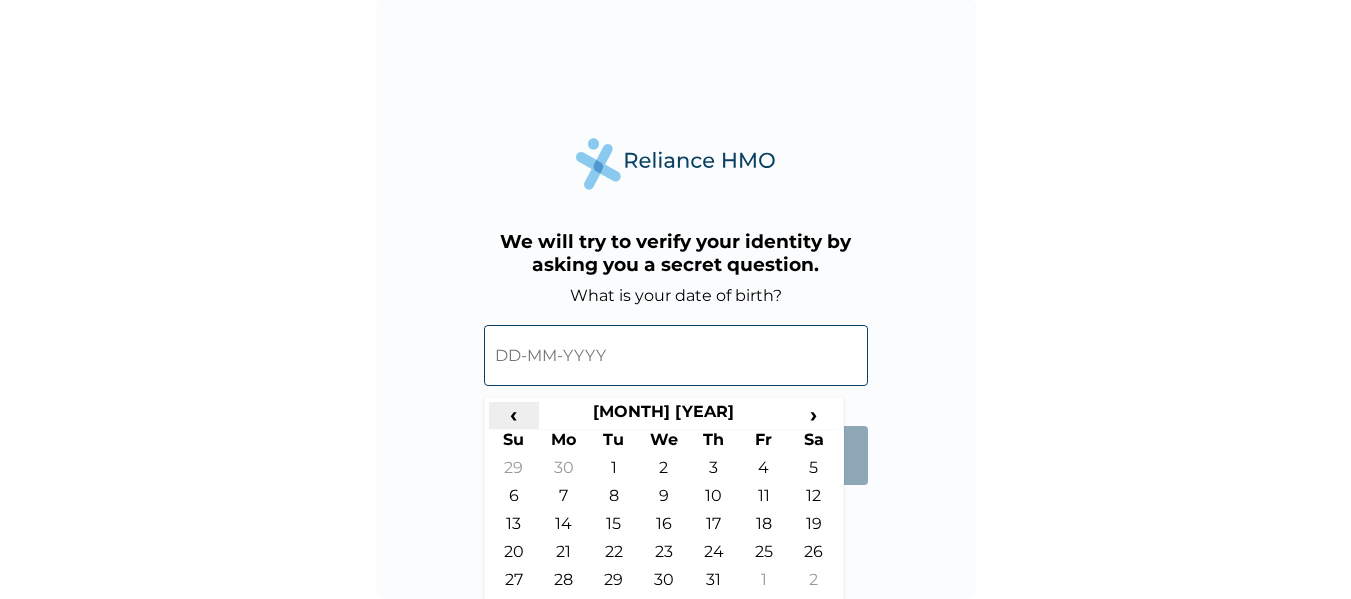 click on "‹" at bounding box center [514, 414] 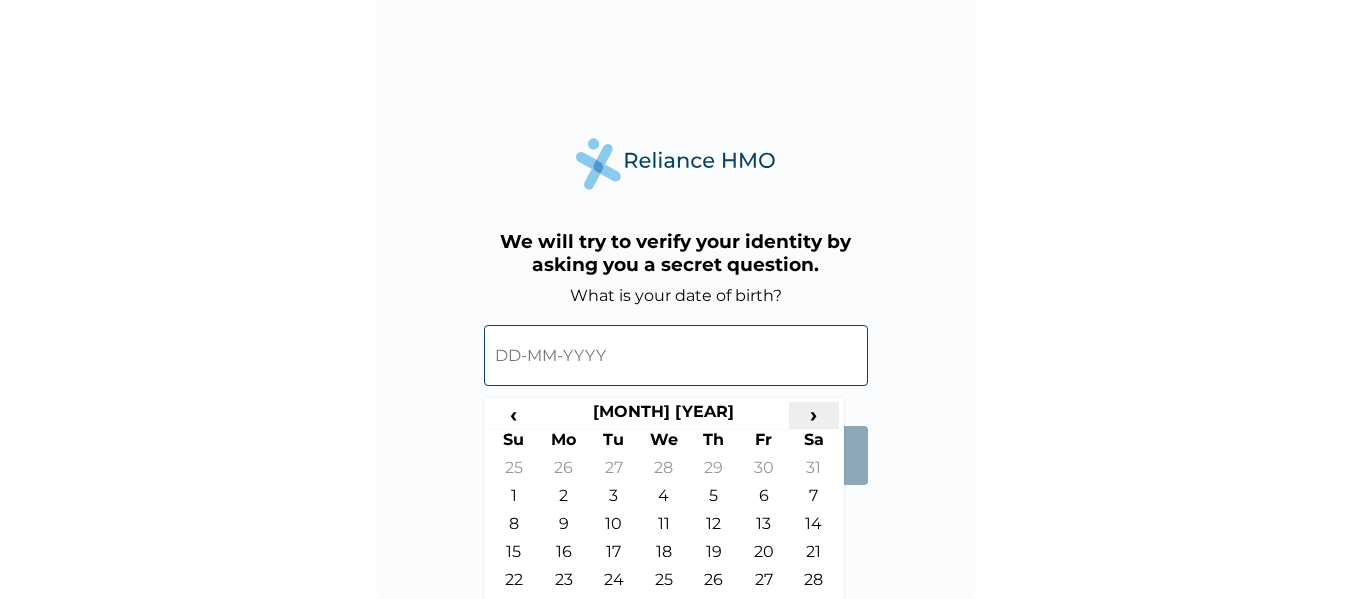 click on "›" at bounding box center [814, 414] 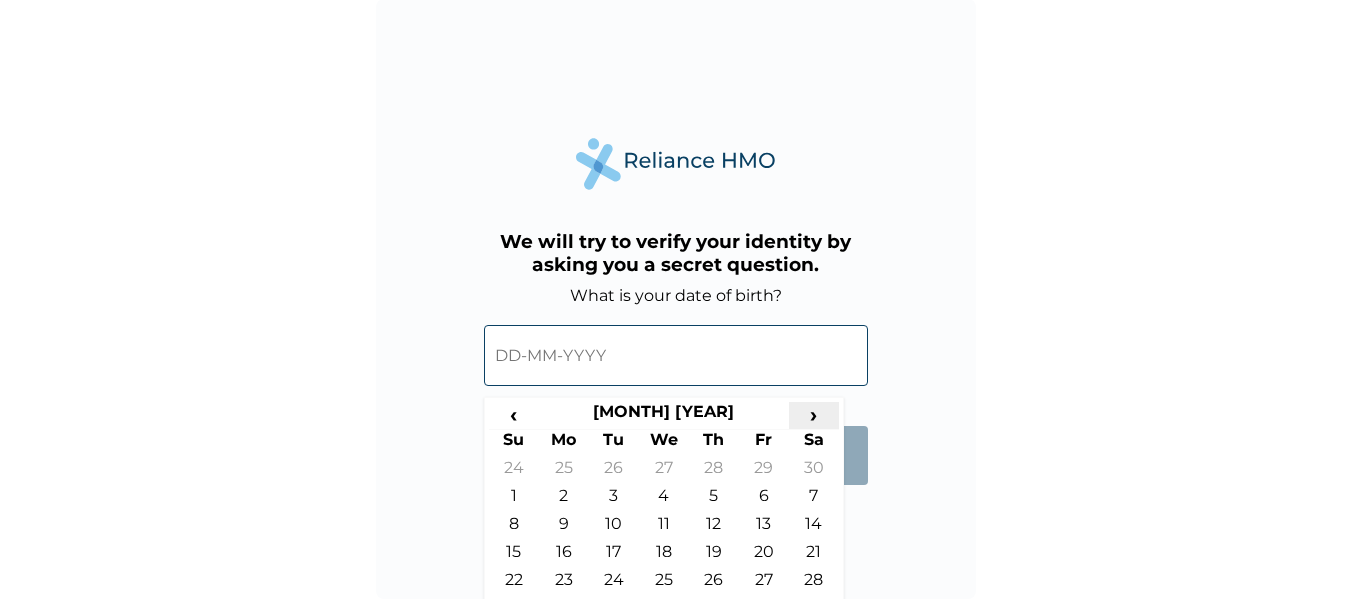 click on "›" at bounding box center (814, 414) 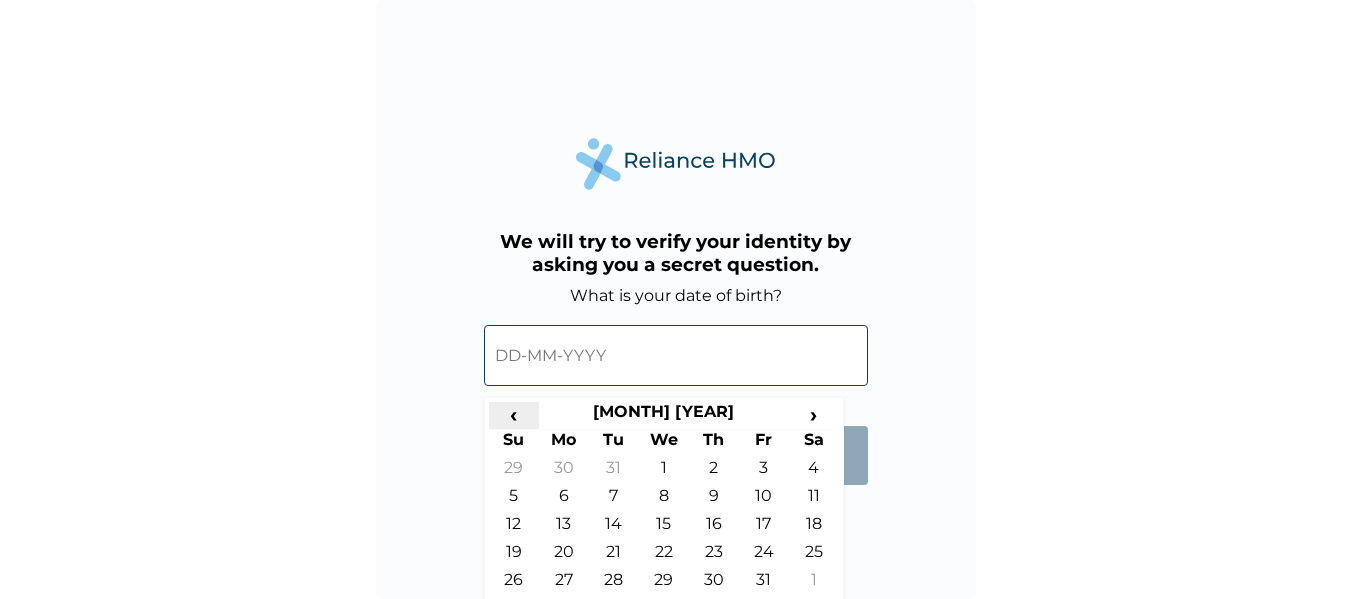 click on "‹" at bounding box center [514, 414] 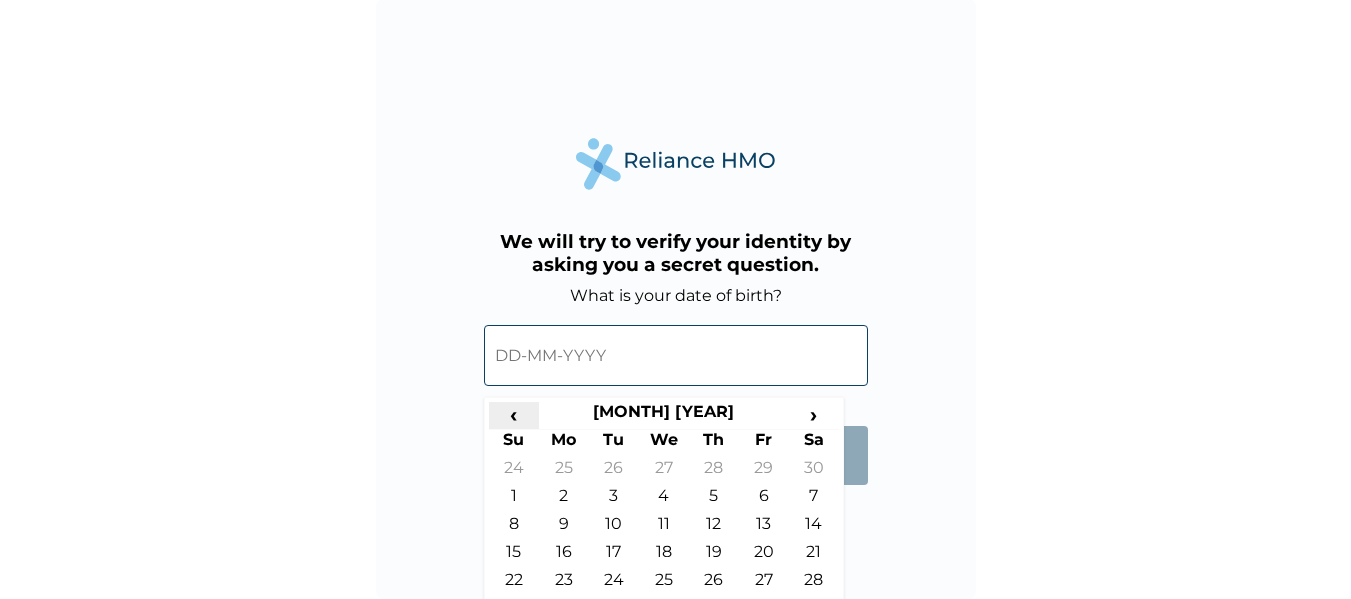 click on "‹" at bounding box center [514, 414] 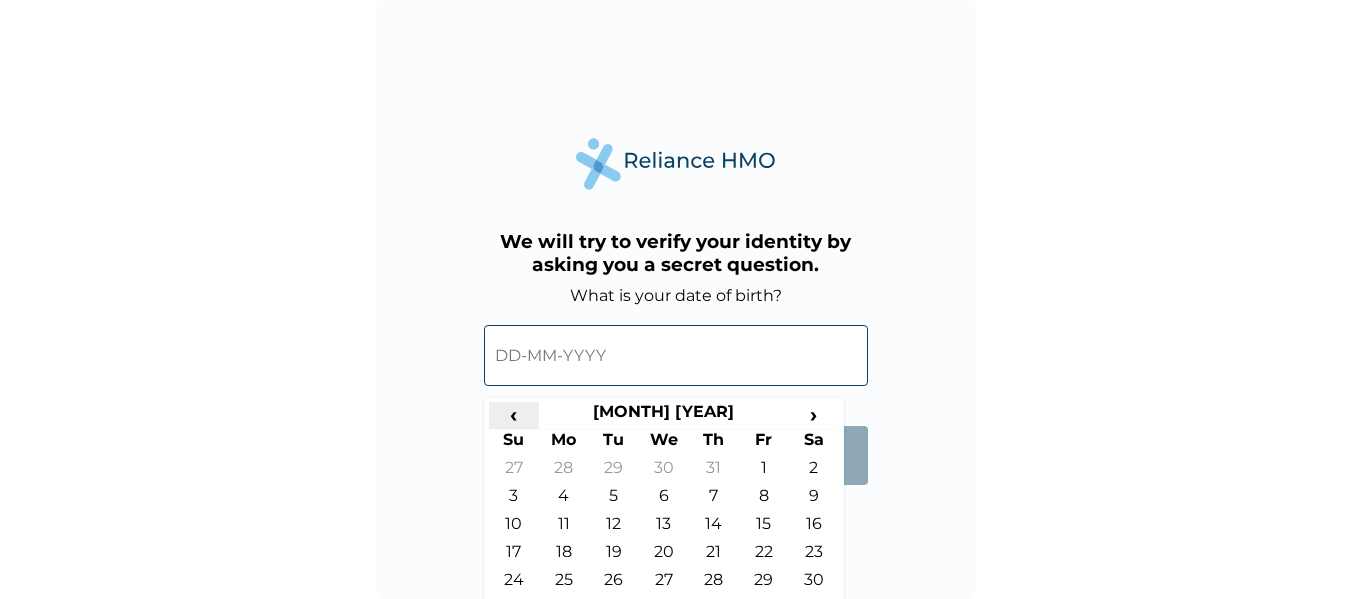 click on "‹" at bounding box center [514, 414] 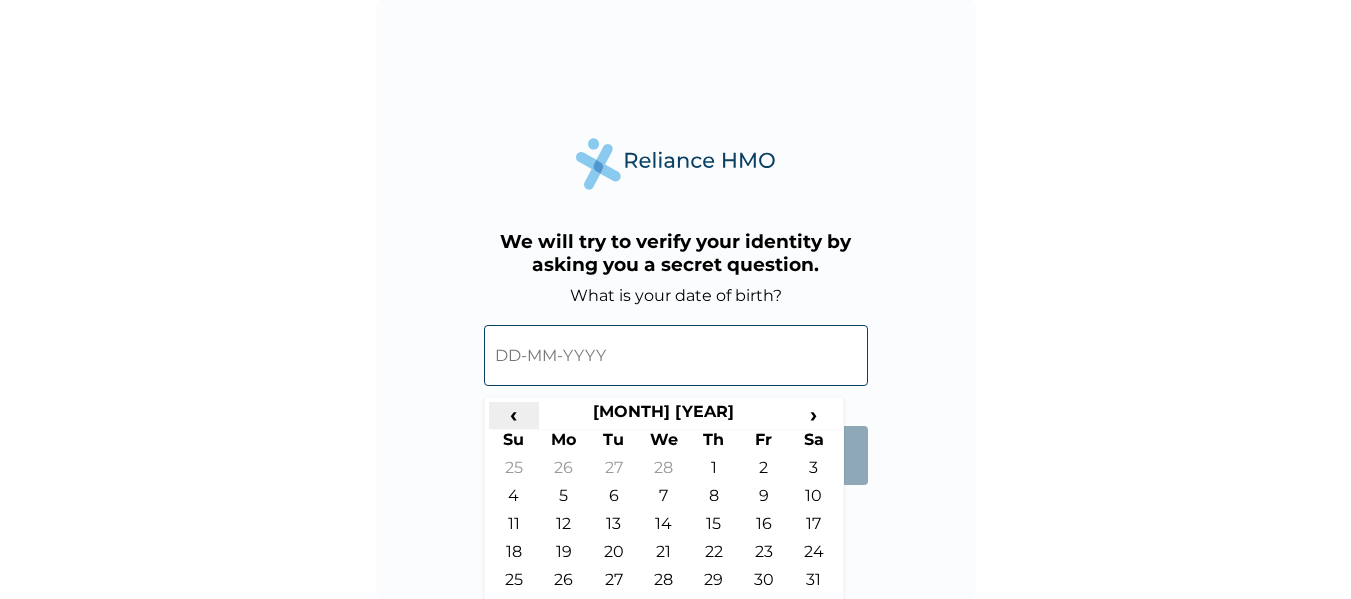 click on "‹" at bounding box center (514, 414) 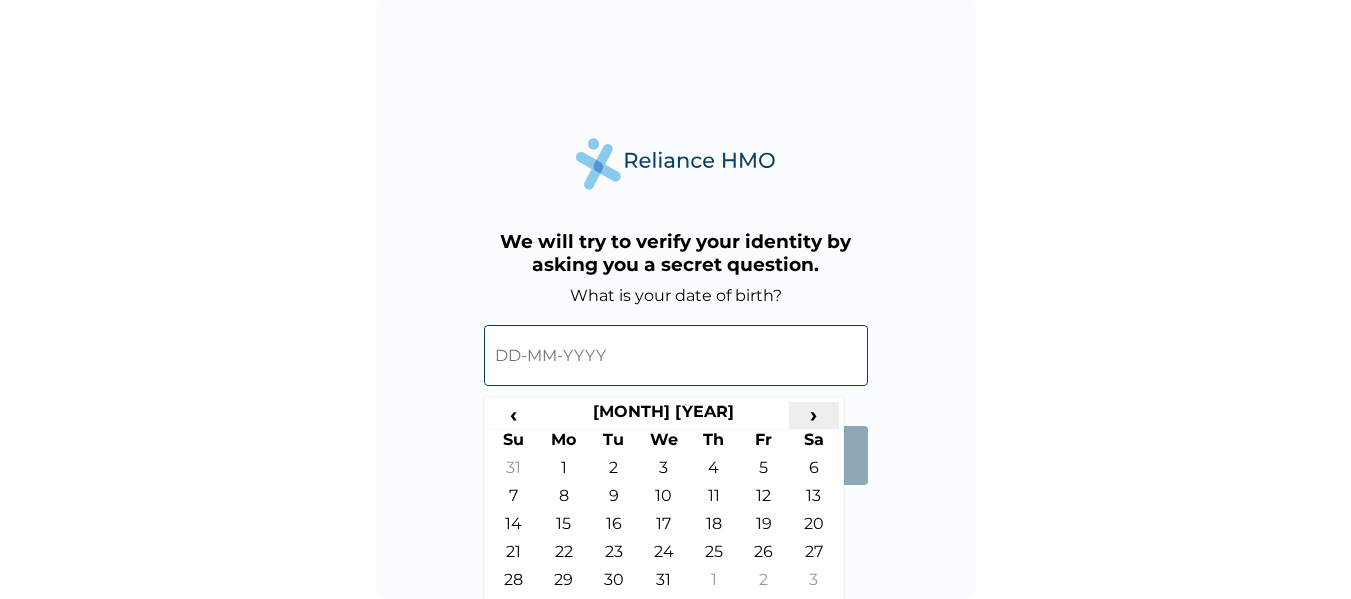 click on "›" at bounding box center [814, 414] 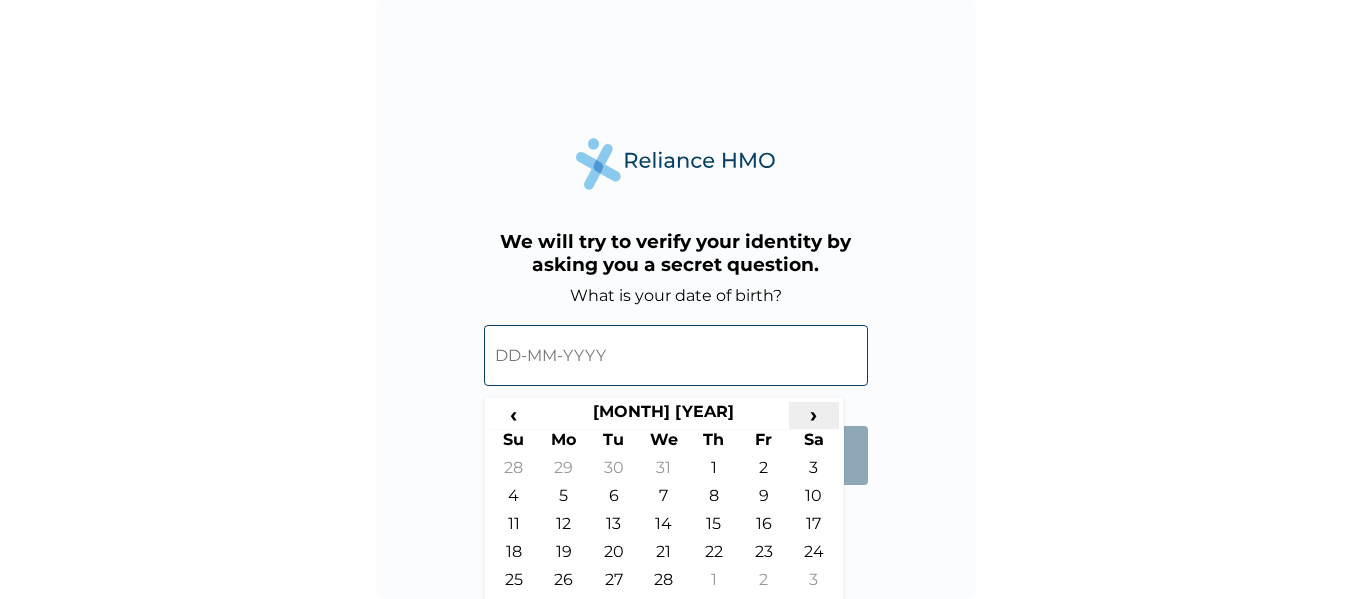 click on "›" at bounding box center [814, 414] 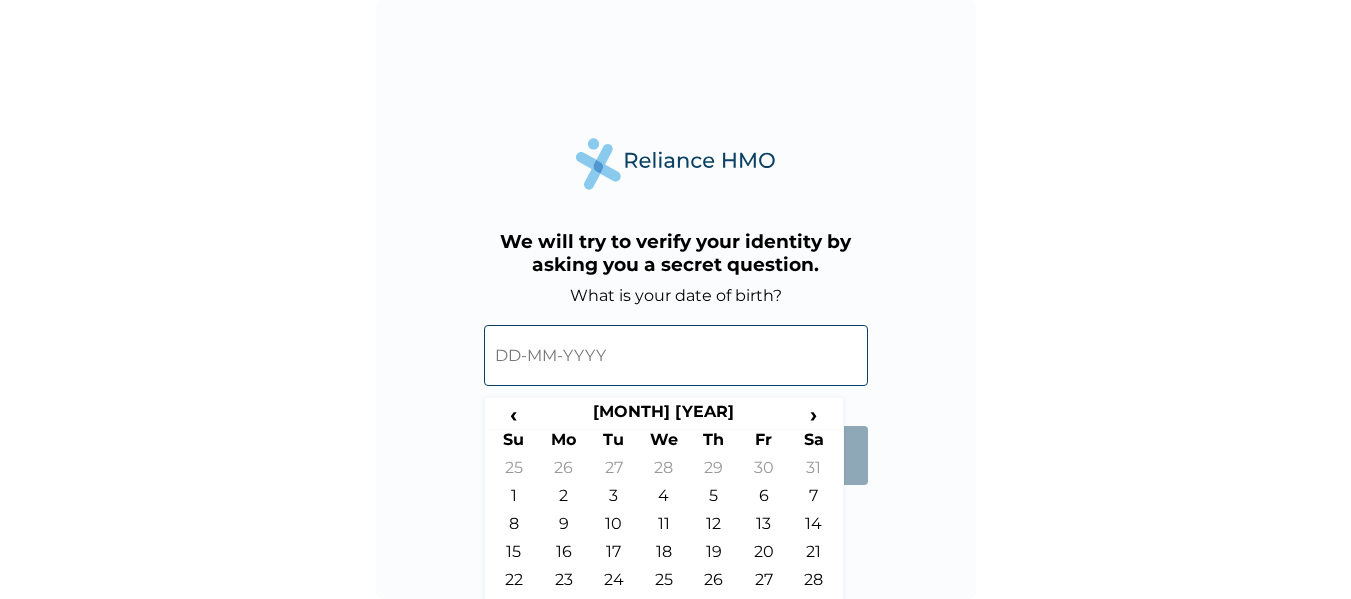 click on "What is your date of birth? ‹ April 1979 › Su Mo Tu We Th Fr Sa 25 26 27 28 29 30 31 1 2 3 4 5 6 7 8 9 10 11 12 13 14 15 16 17 18 19 20 21 22 23 24 25 26 27 28 29 30 1 2 3 4 5 Submit" at bounding box center [676, 395] 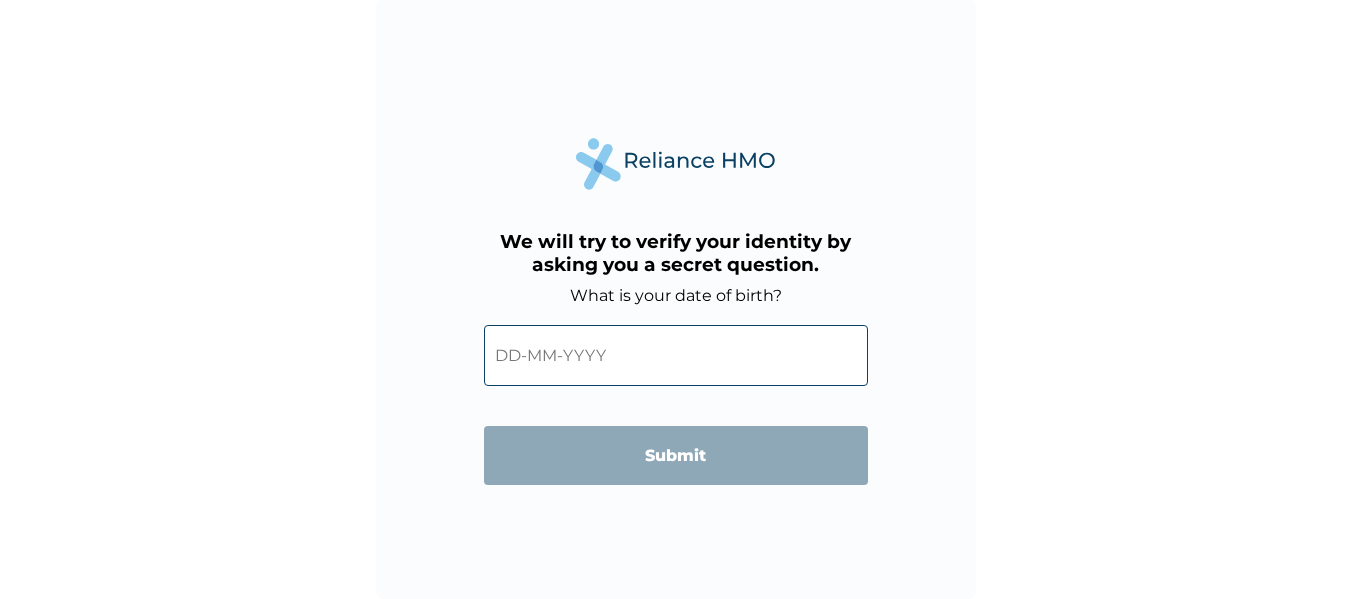 click on "What is your date of birth? ‹ April 1979 › Su Mo Tu We Th Fr Sa 25 26 27 28 29 30 31 1 2 3 4 5 6 7 8 9 10 11 12 13 14 15 16 17 18 19 20 21 22 23 24 25 26 27 28 29 30 1 2 3 4 5 Submit" at bounding box center (676, 395) 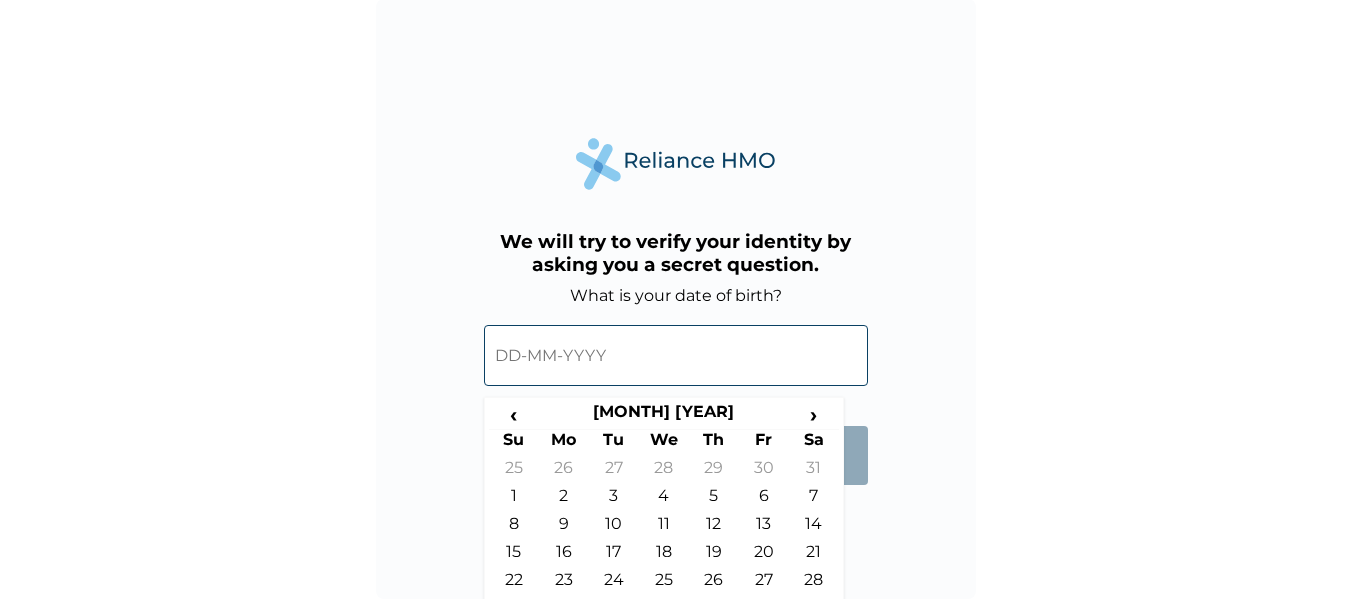 click at bounding box center (676, 355) 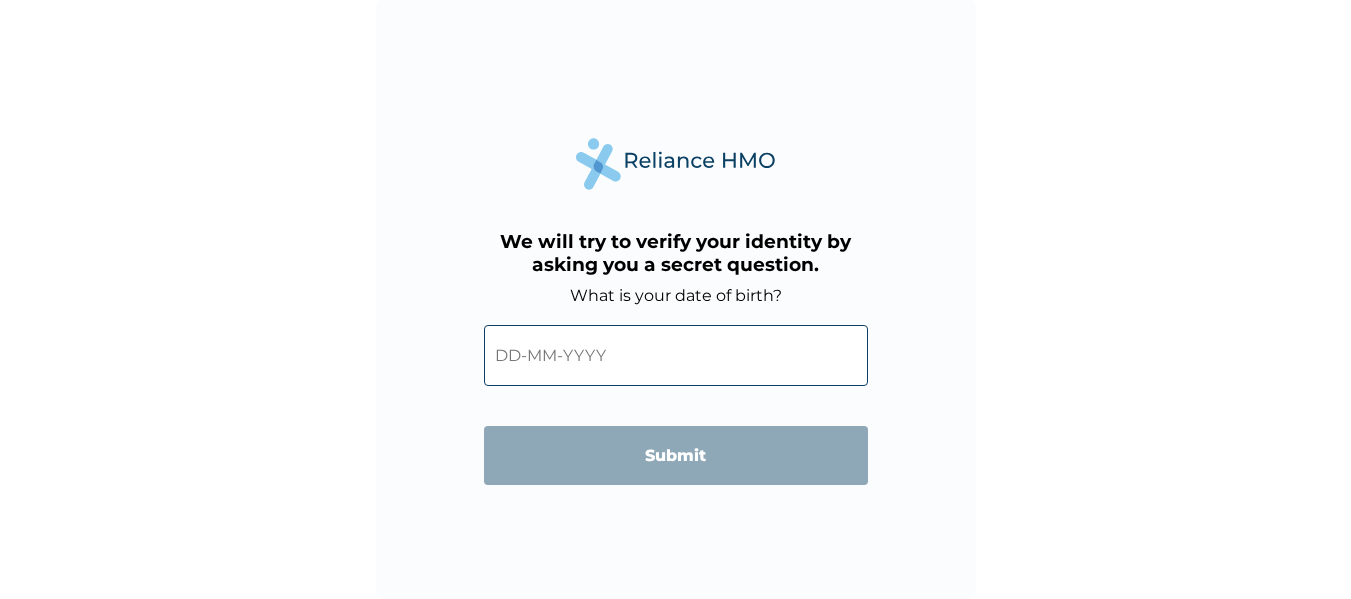 click at bounding box center [676, 355] 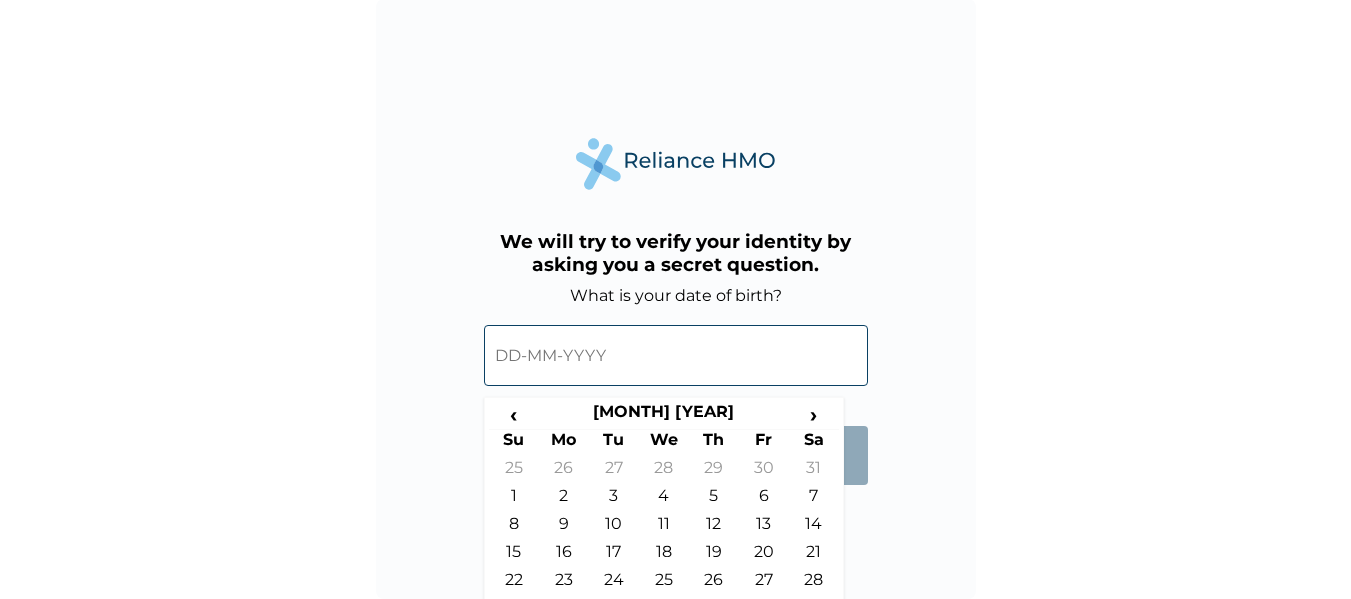 click at bounding box center [676, 355] 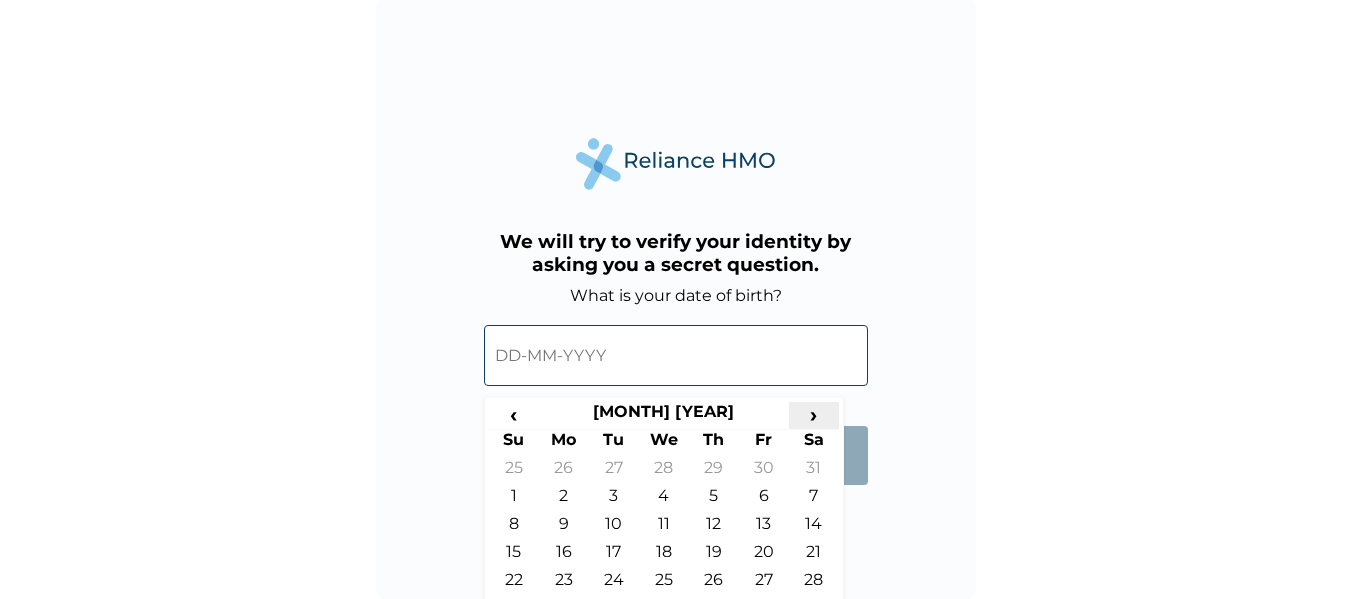 click on "›" at bounding box center (814, 414) 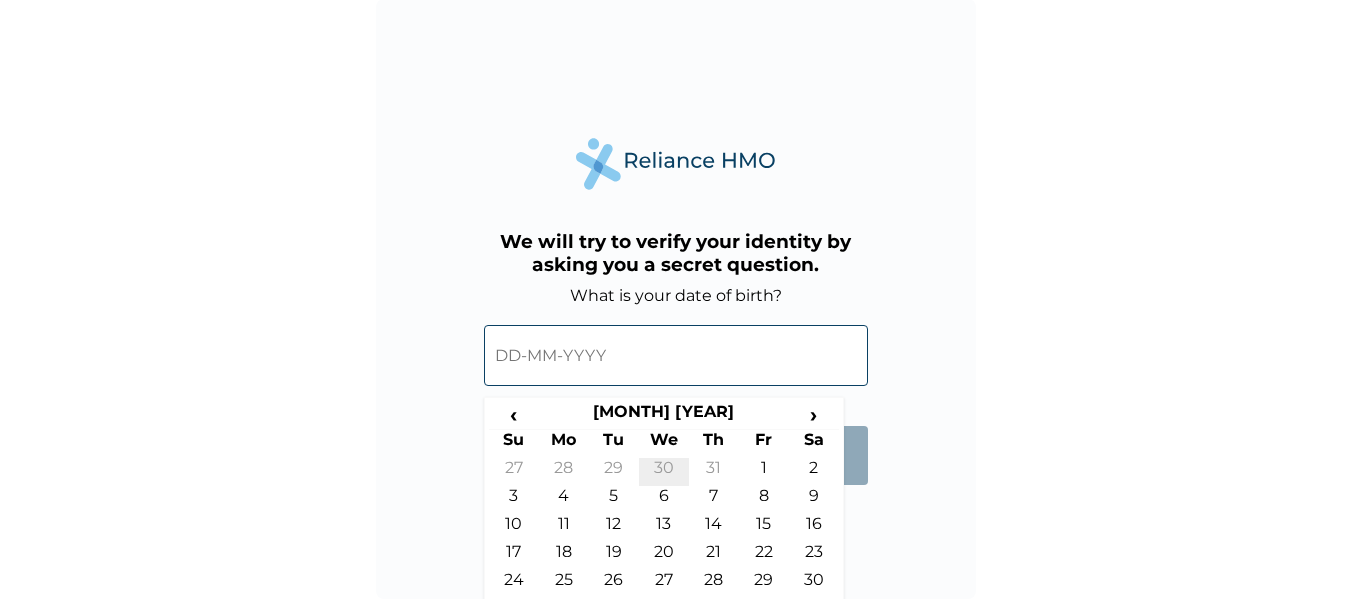 click on "30" at bounding box center [664, 472] 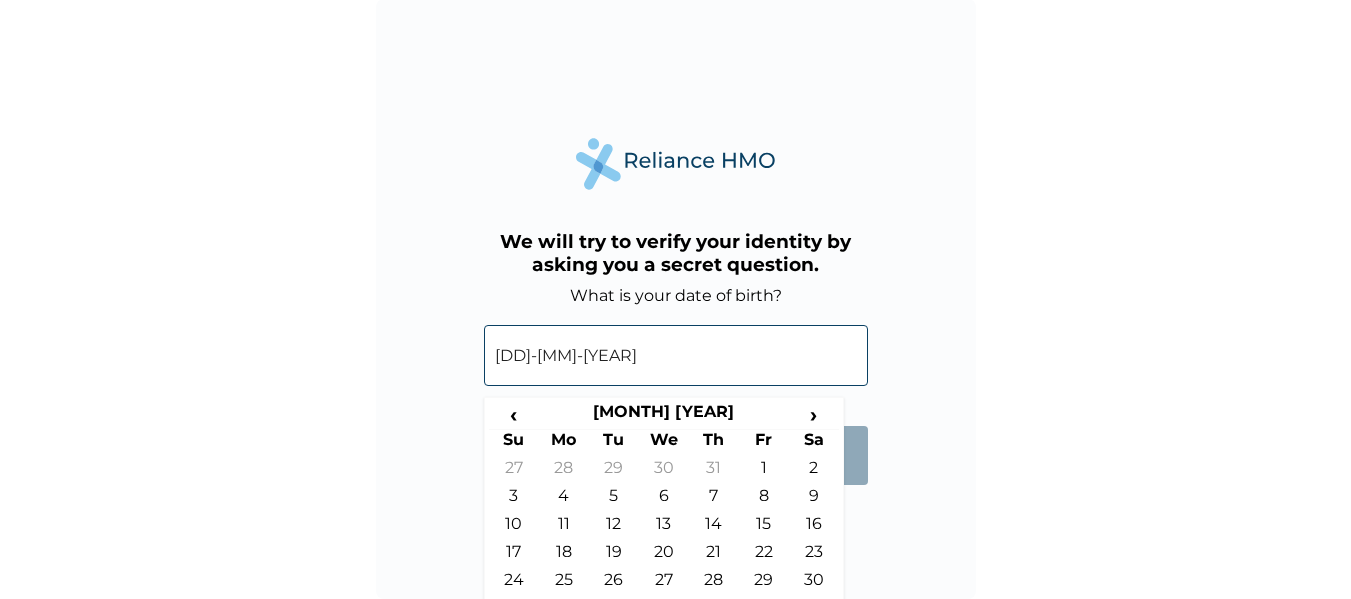 click on "We will try to verify your identity by asking you a secret question. What is your date of birth? 30-05-1979 ‹ June 1979 › Su Mo Tu We Th Fr Sa 27 28 29 30 31 1 2 3 4 5 6 7 8 9 10 11 12 13 14 15 16 17 18 19 20 21 22 23 24 25 26 27 28 29 30 1 2 3 4 5 6 7 Submit" at bounding box center (675, 298) 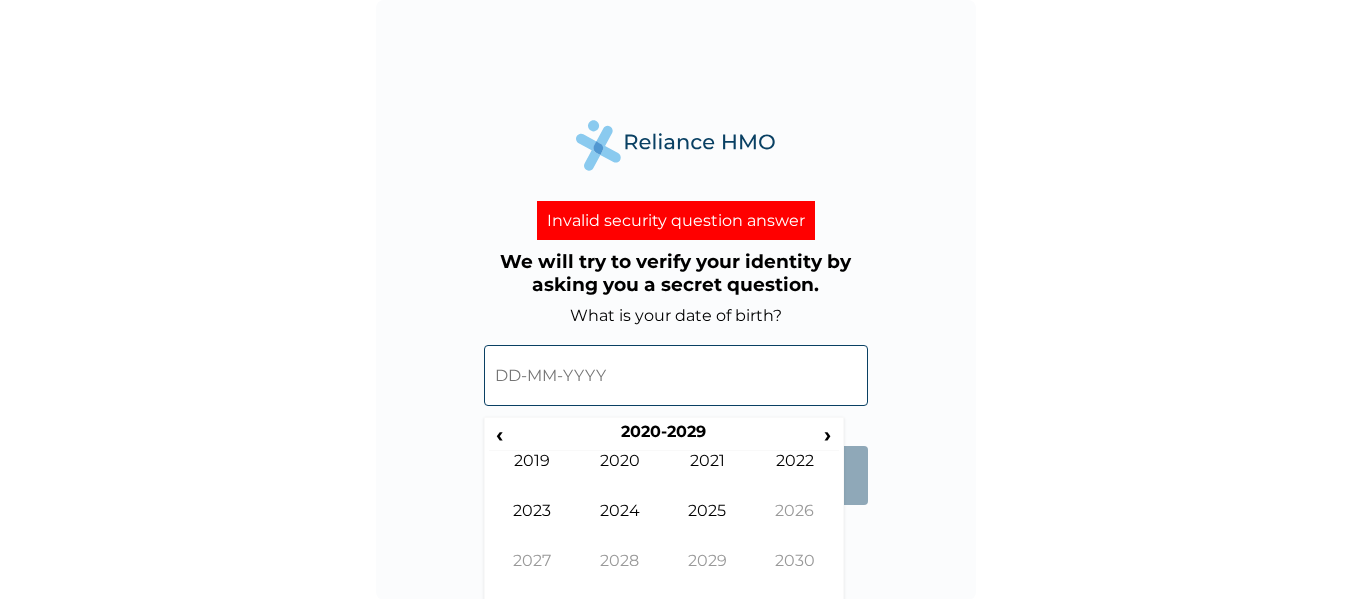 click at bounding box center [676, 375] 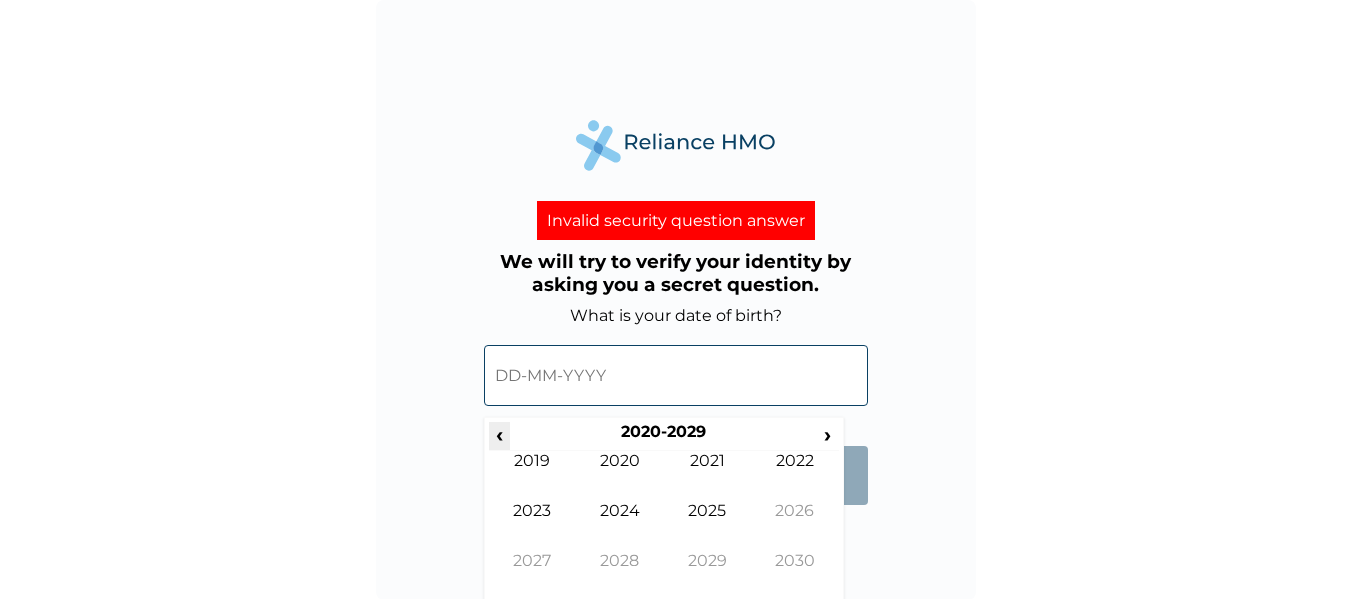 click on "‹" at bounding box center [499, 434] 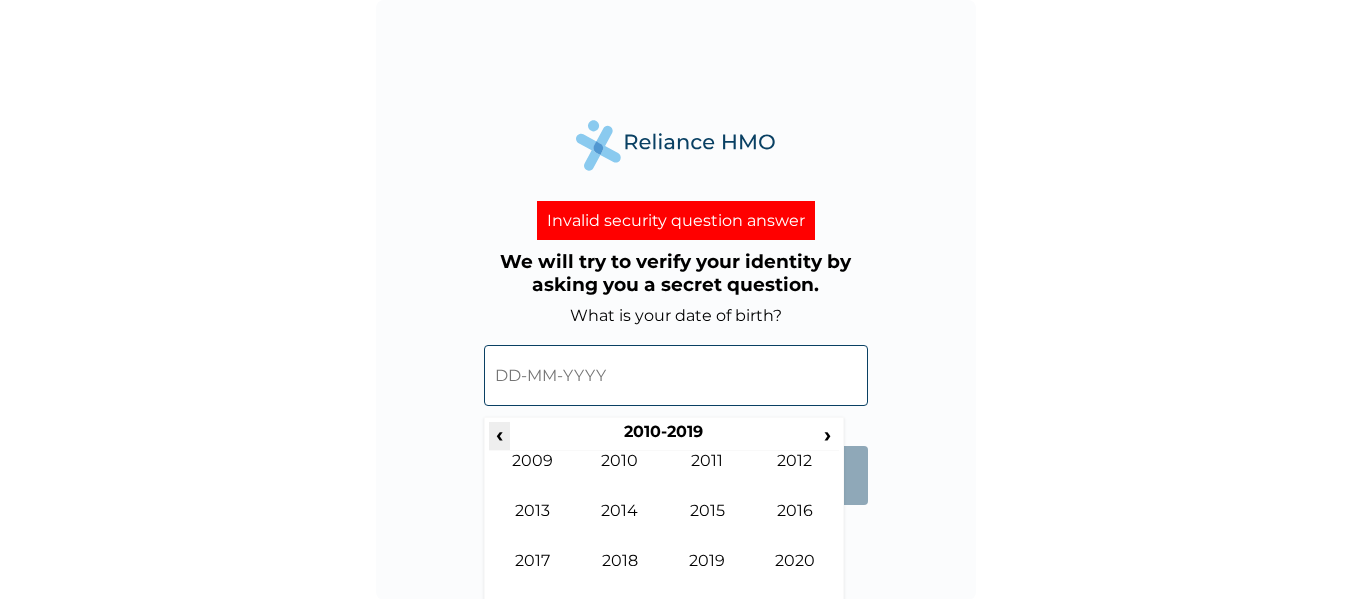 click on "‹" at bounding box center (499, 434) 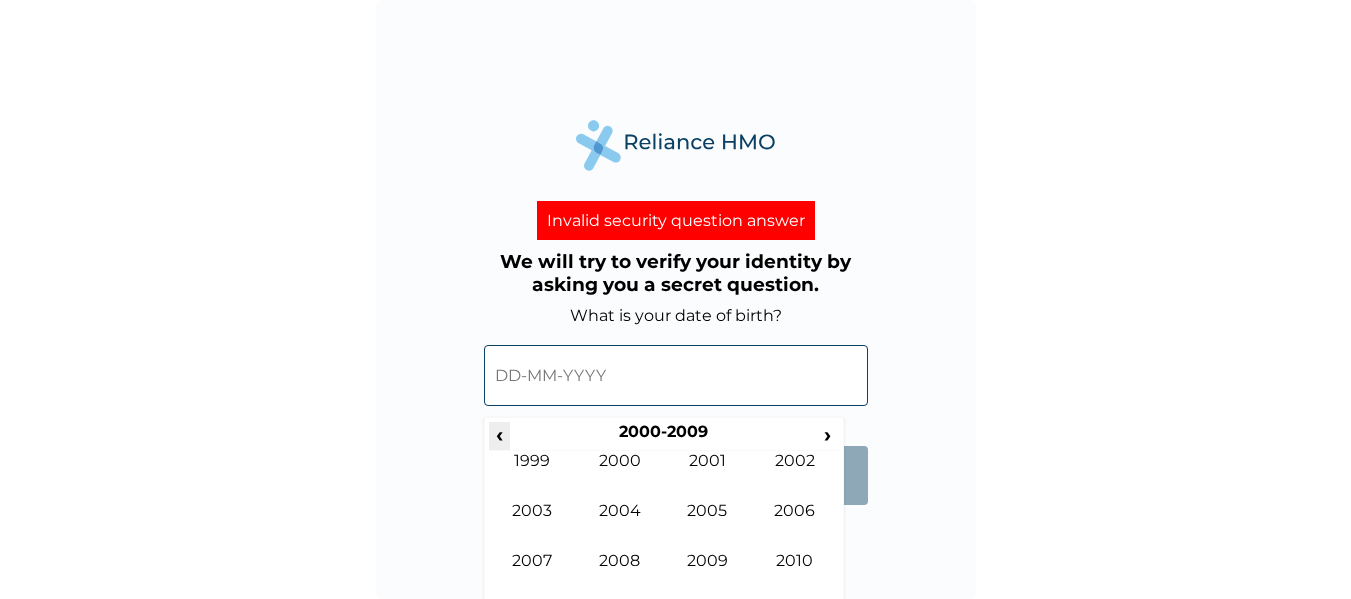 click on "‹" at bounding box center (499, 434) 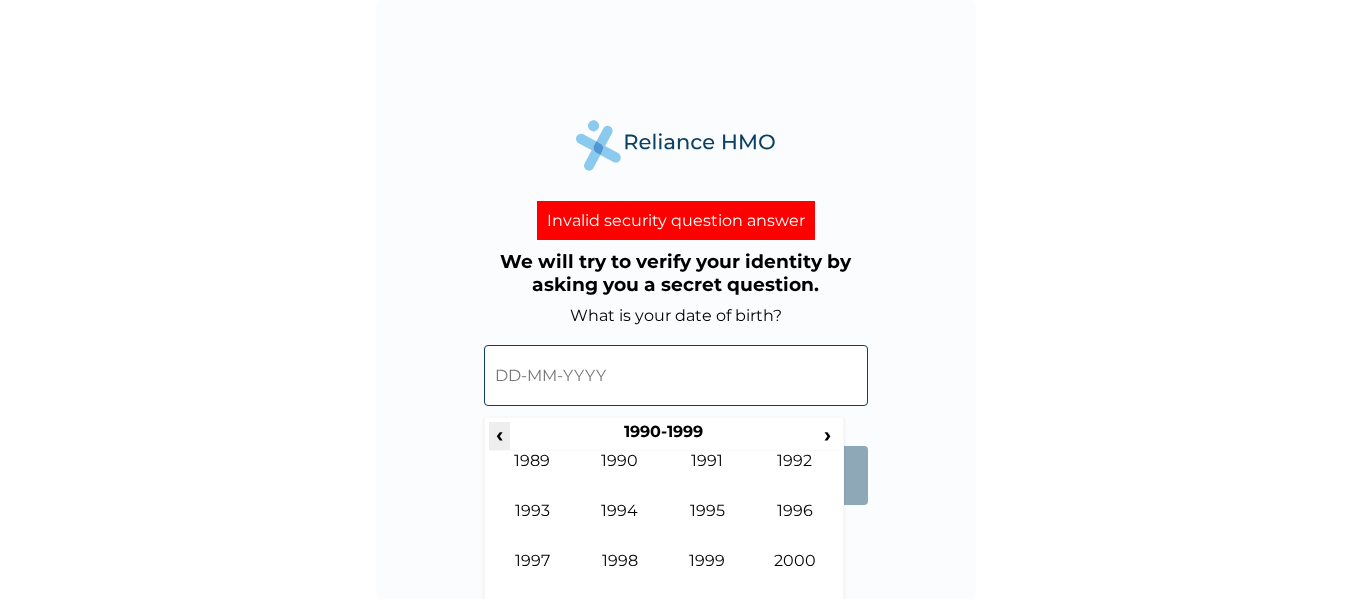 click on "‹" at bounding box center (499, 434) 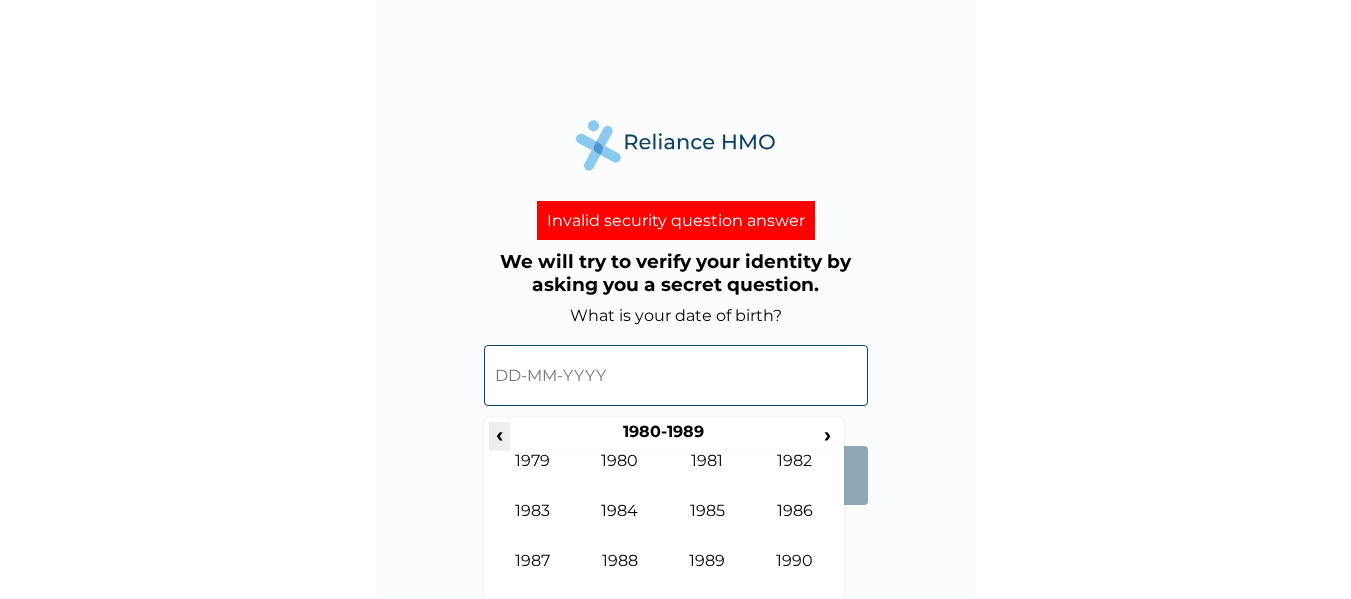 click on "‹" at bounding box center [499, 434] 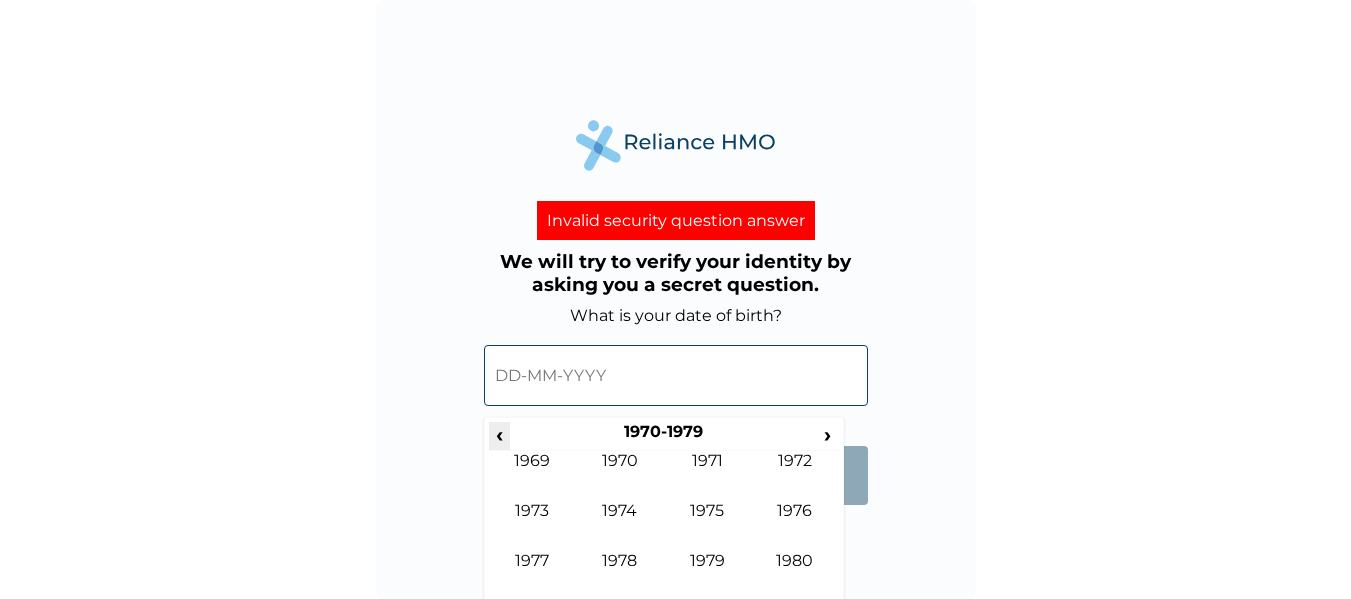 click on "‹" at bounding box center [499, 434] 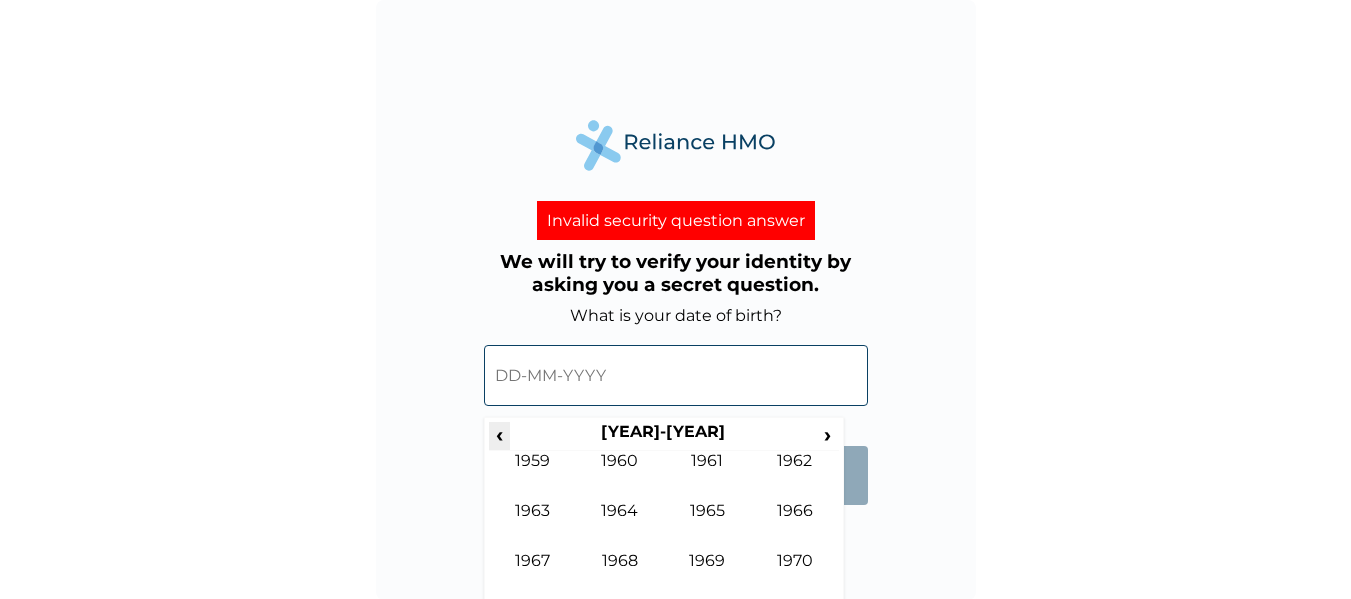click on "‹" at bounding box center (499, 434) 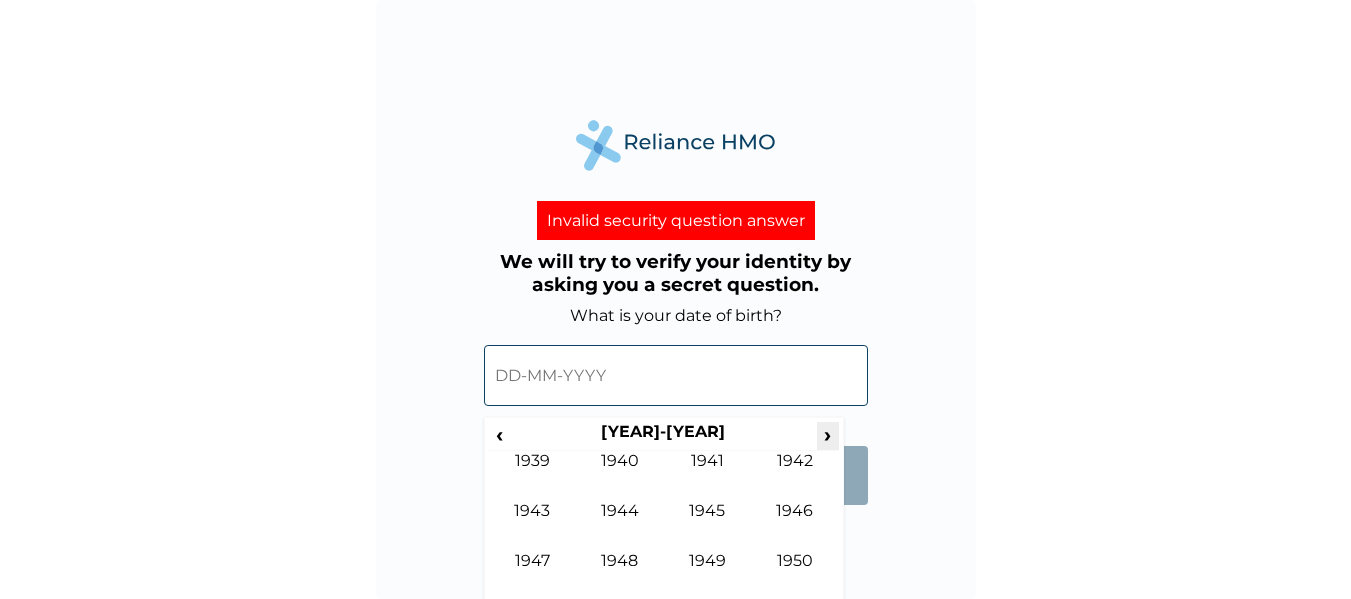 click on "›" at bounding box center [828, 434] 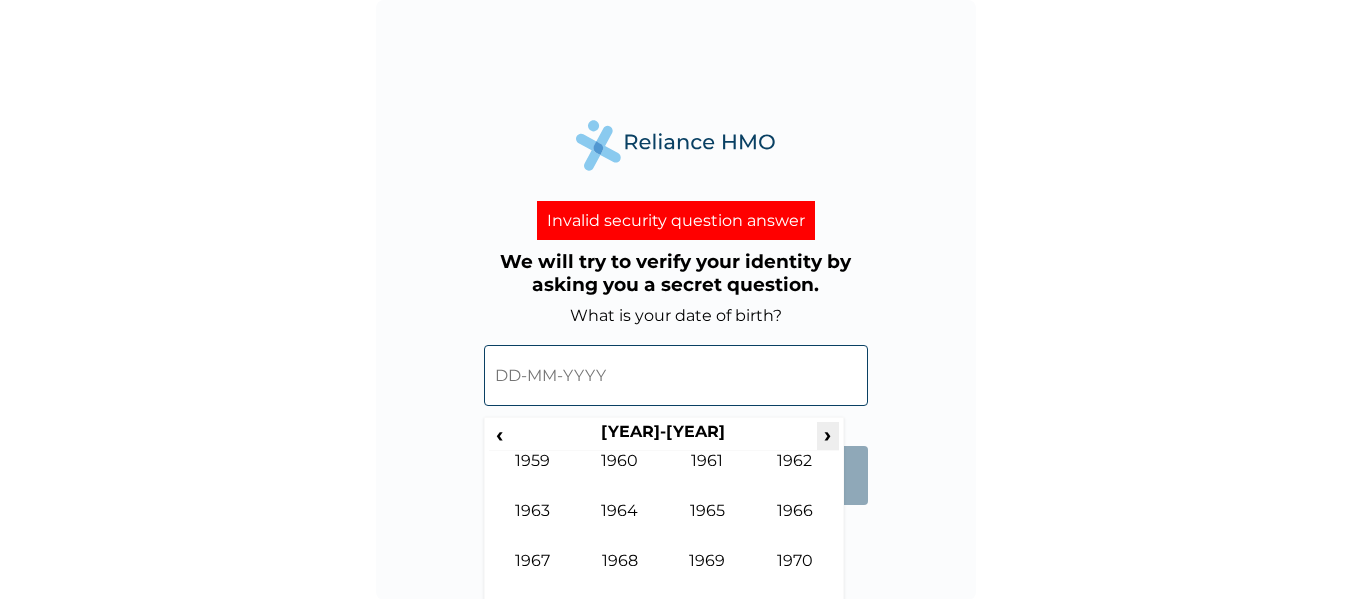 click on "›" at bounding box center (828, 434) 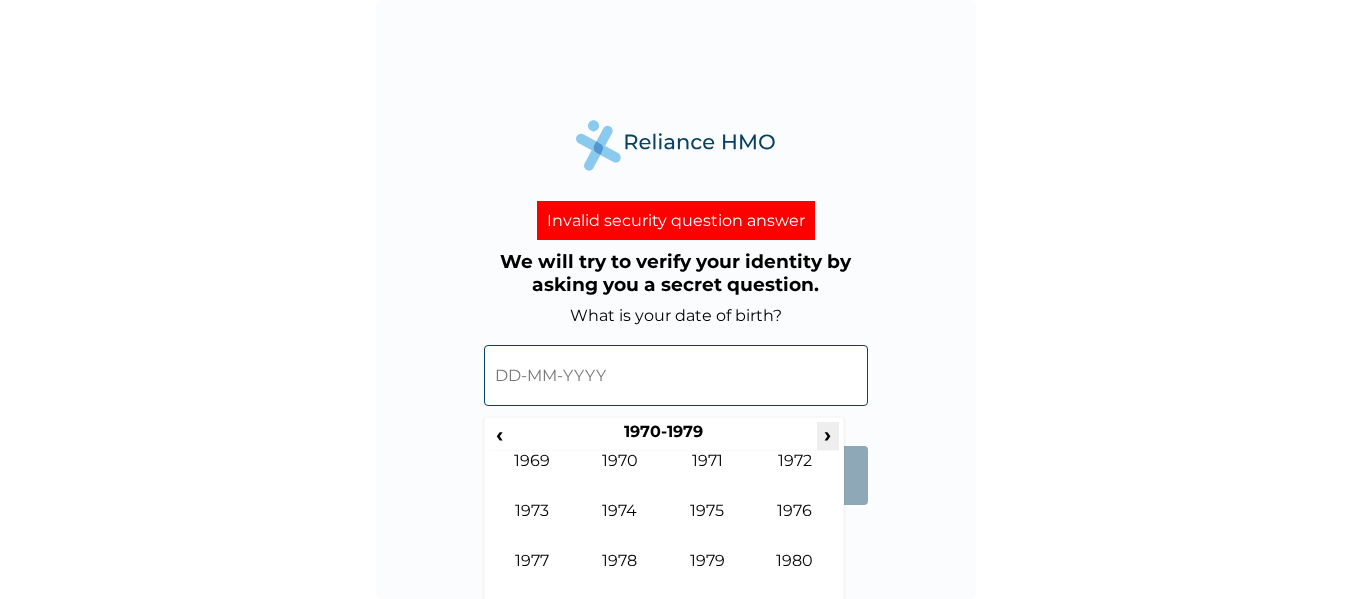 click on "›" at bounding box center (828, 434) 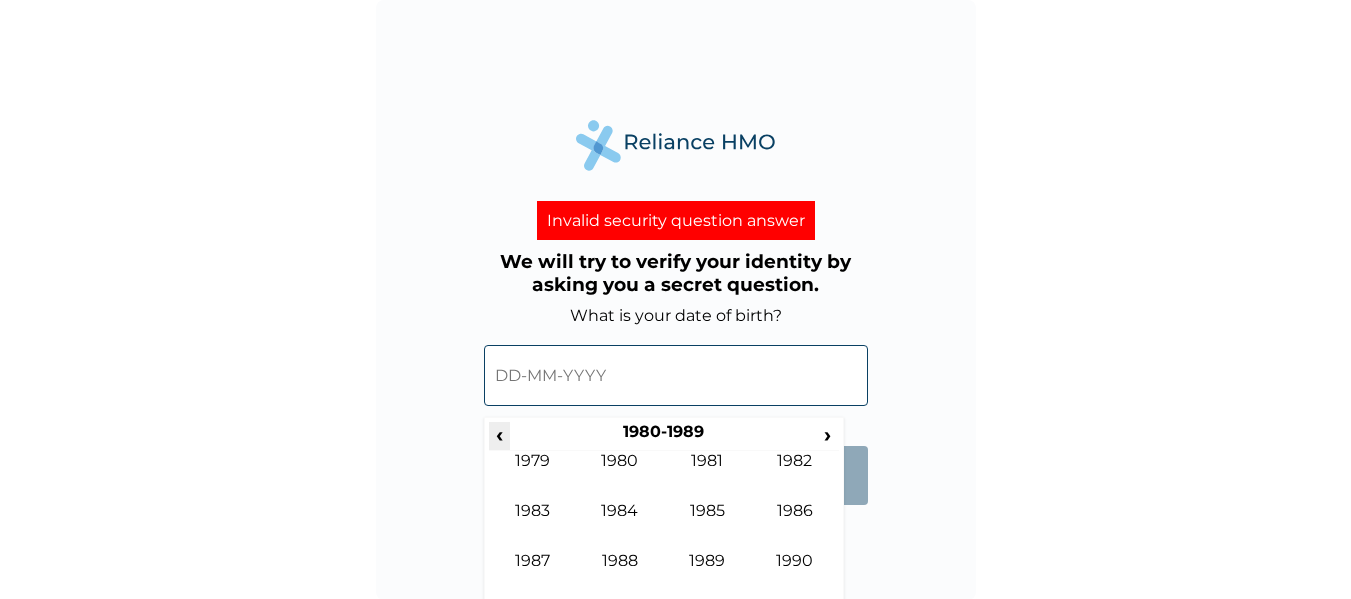 click on "‹" at bounding box center (499, 434) 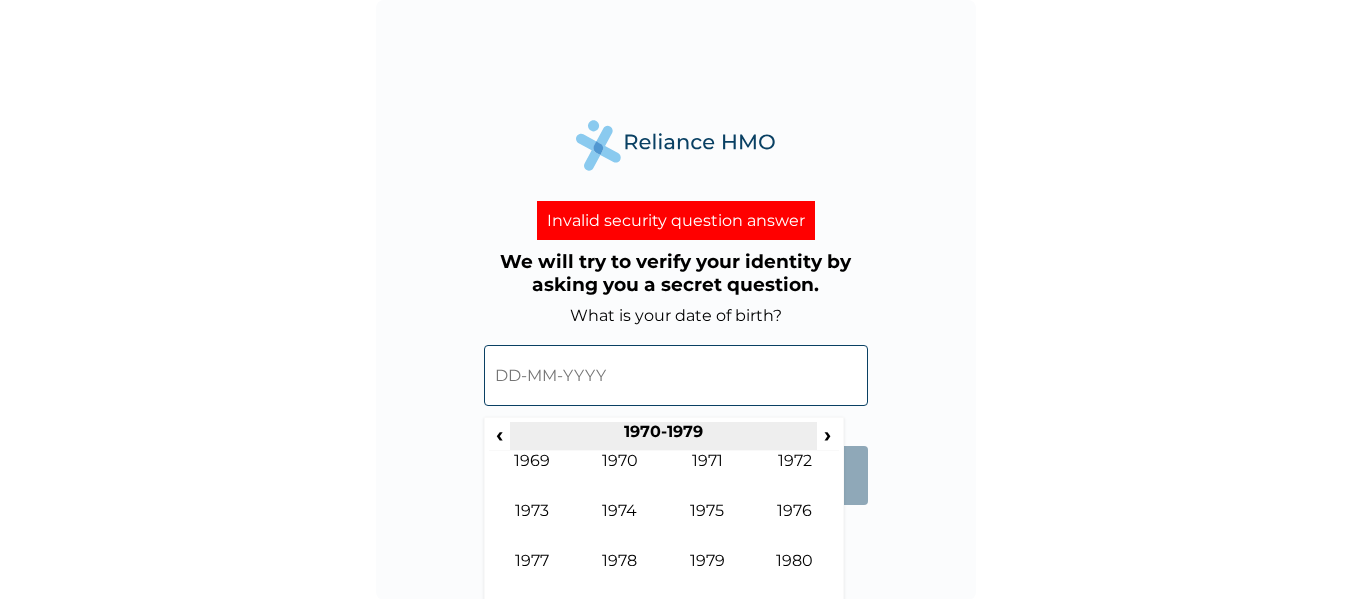 click on "1970-1979" at bounding box center (663, 436) 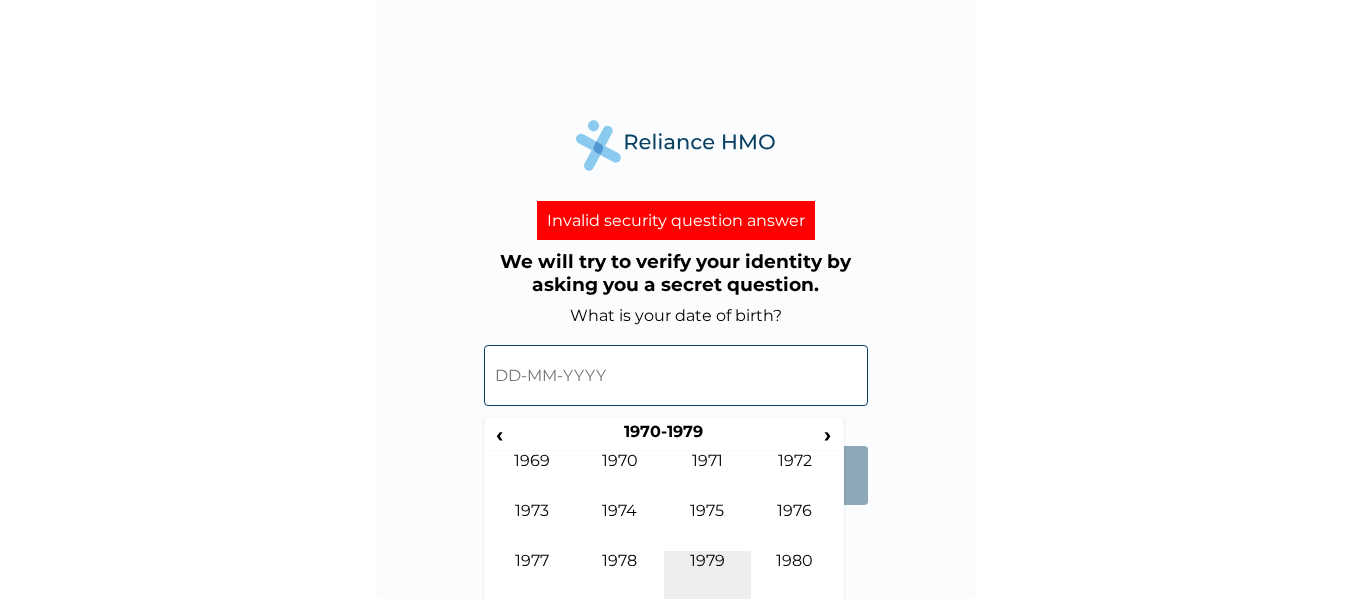 click on "1979" at bounding box center [708, 576] 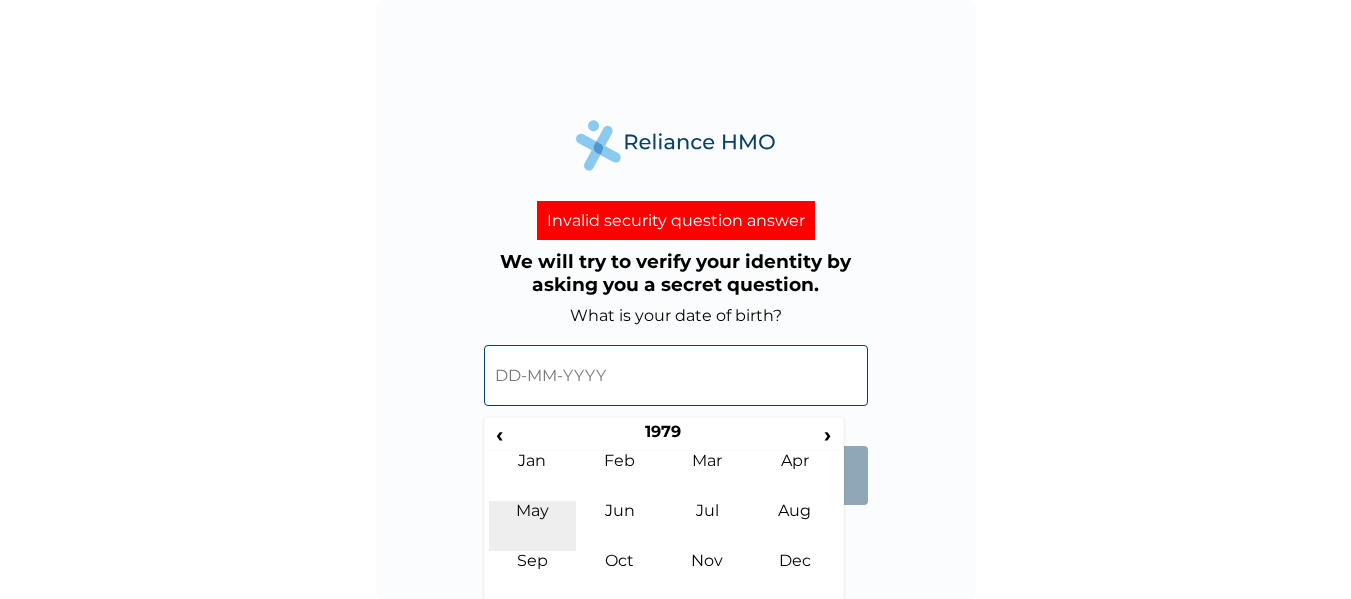 click on "May" at bounding box center (533, 526) 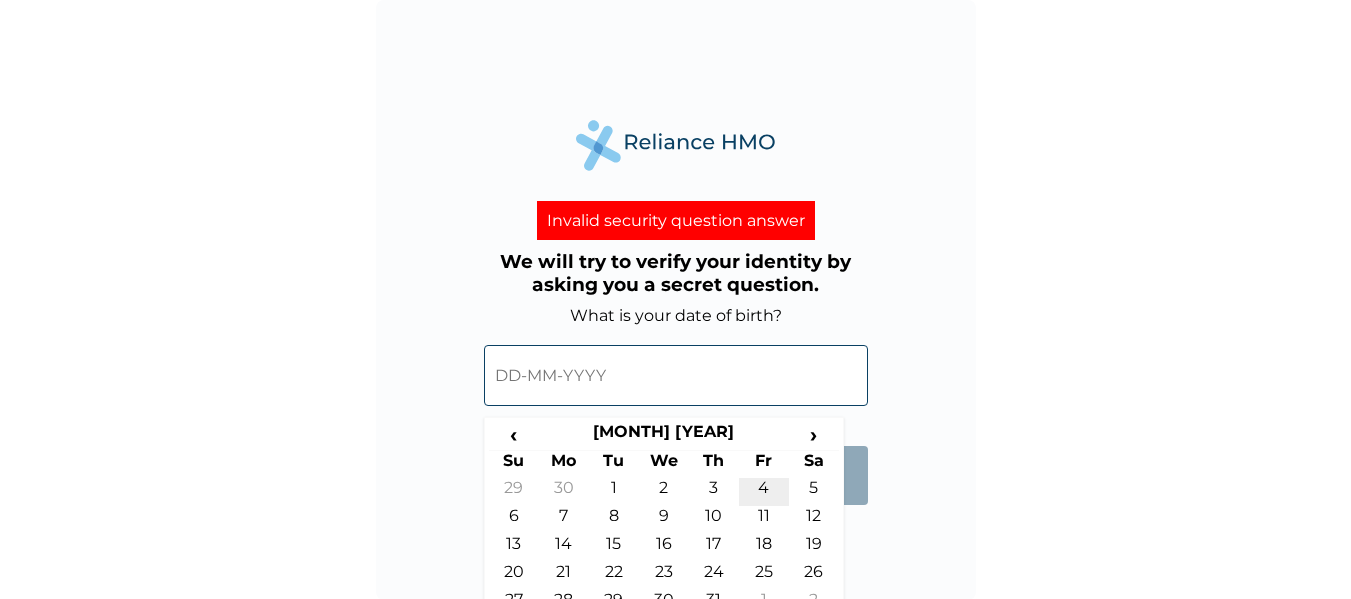 click on "4" at bounding box center (764, 492) 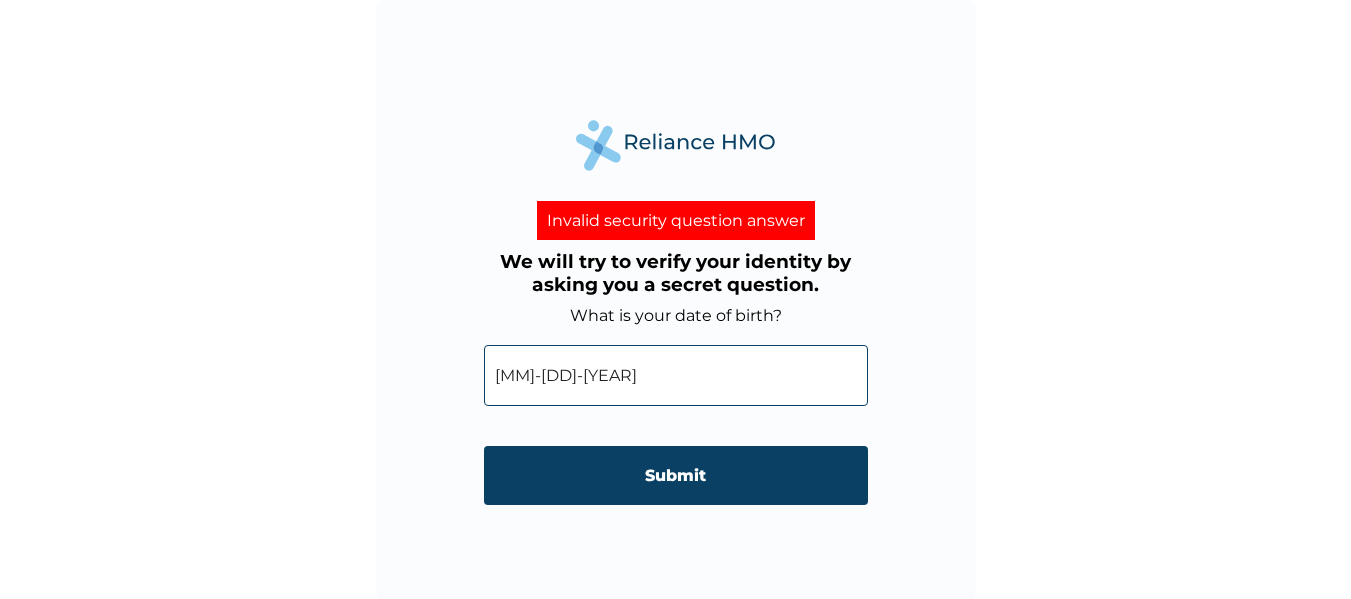 click on "Submit" at bounding box center (676, 475) 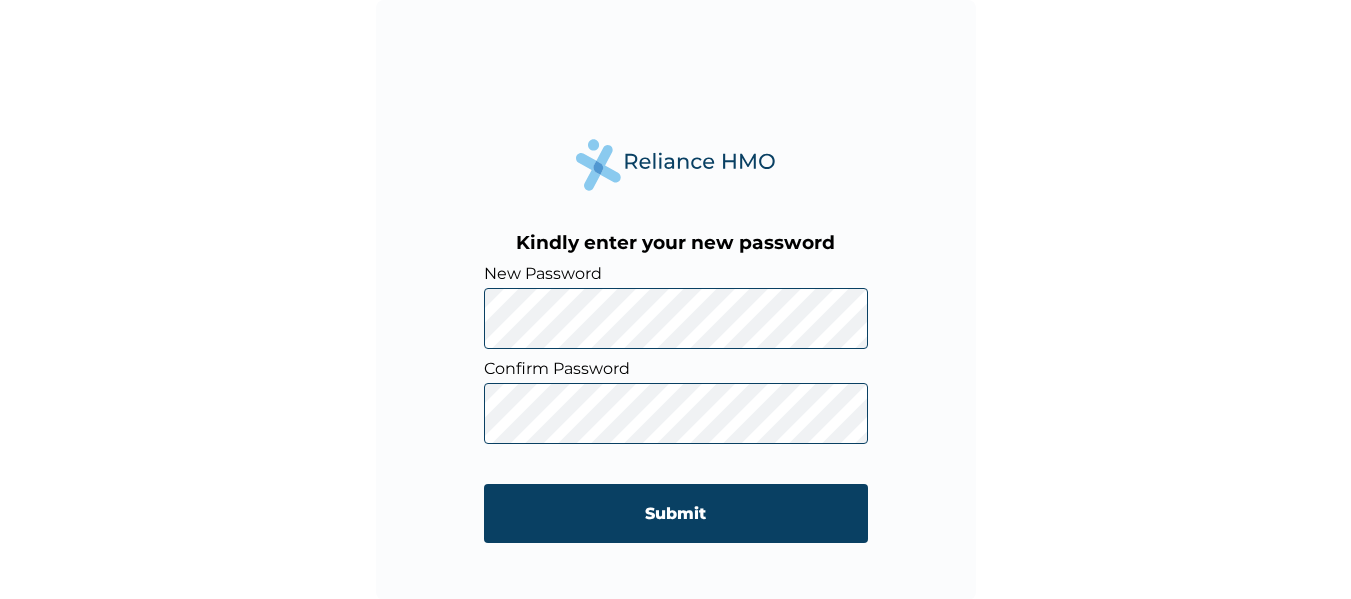 click on "Kindly enter your new password New Password Confirm Password Submit" at bounding box center [675, 299] 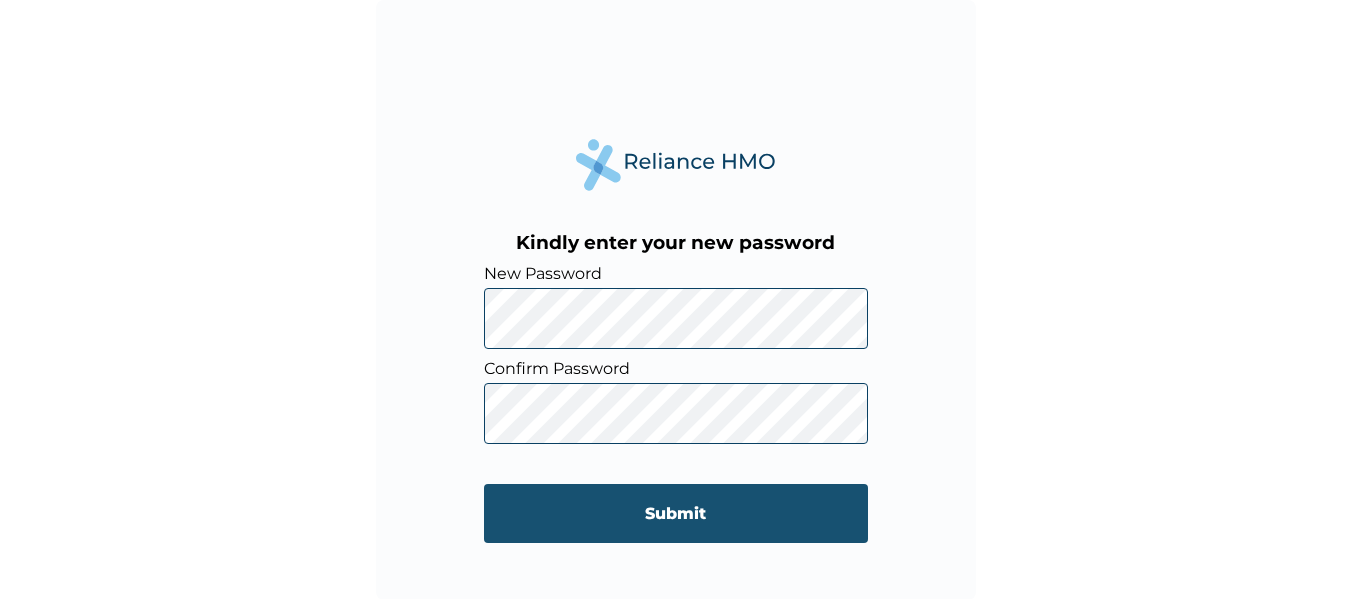 click on "Submit" at bounding box center (676, 513) 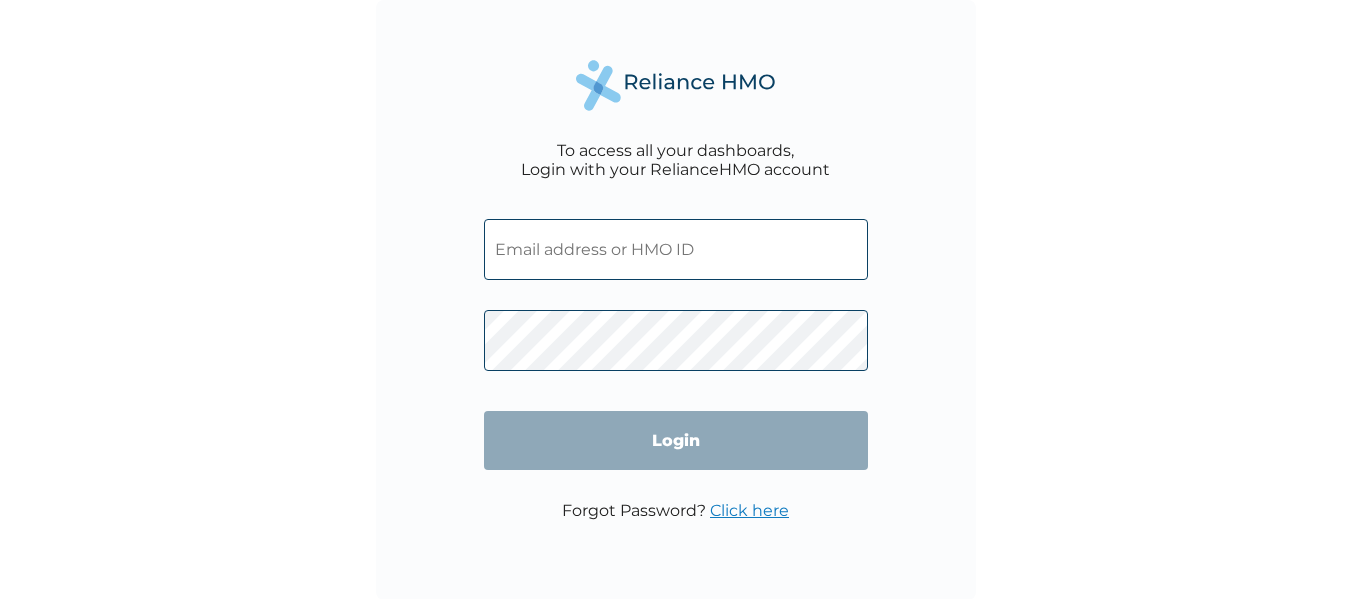 scroll, scrollTop: 0, scrollLeft: 0, axis: both 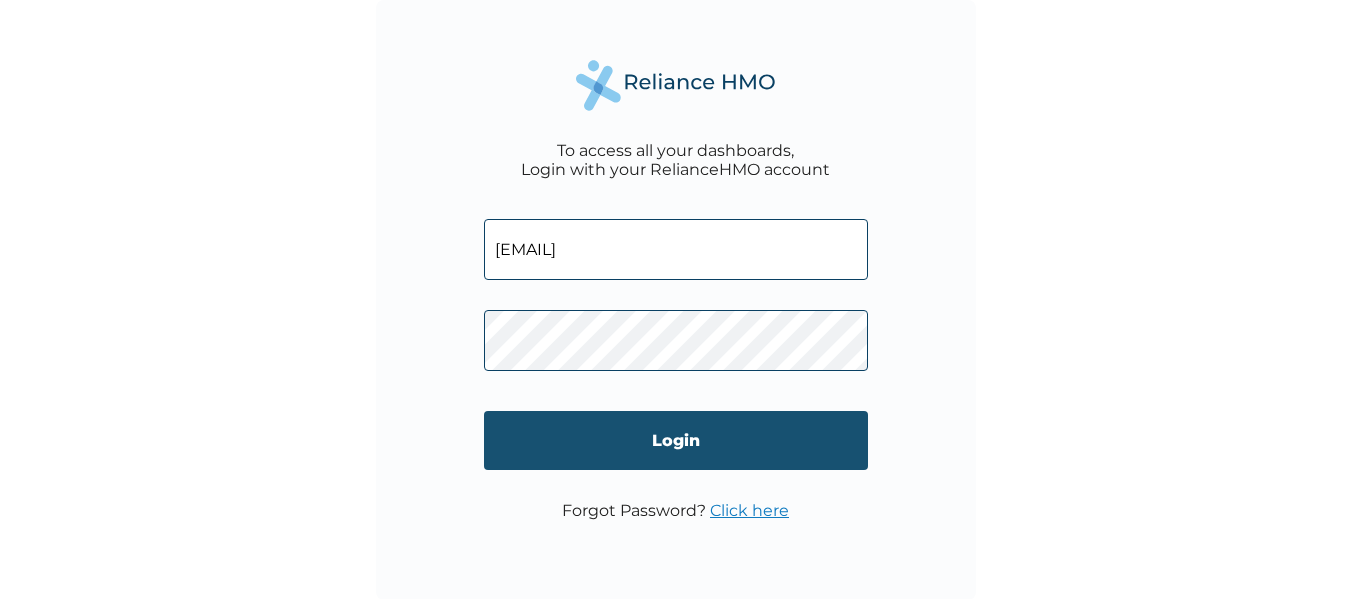 click on "Login" at bounding box center (676, 440) 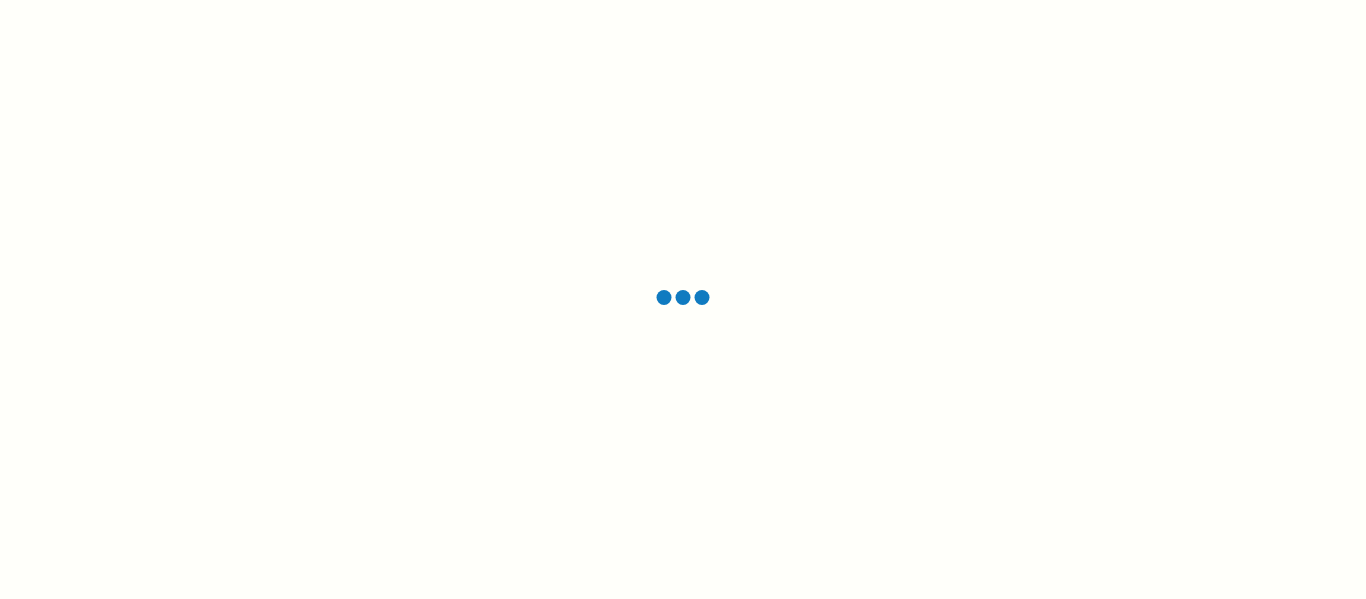 scroll, scrollTop: 0, scrollLeft: 0, axis: both 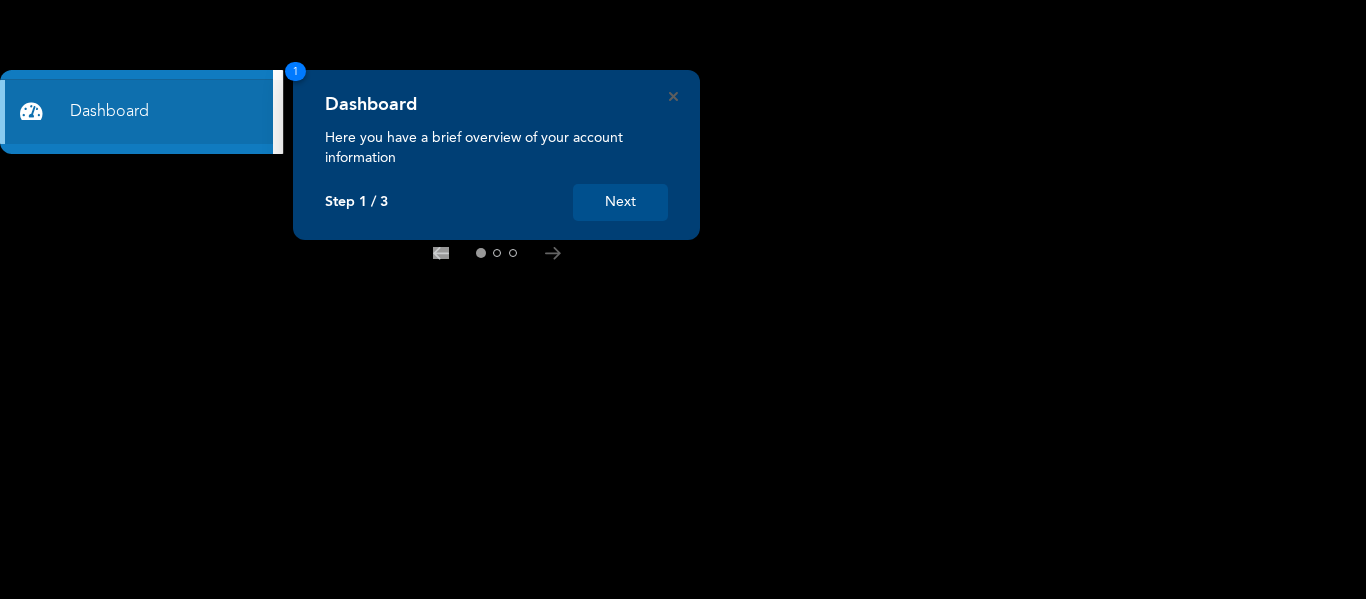 click on "Next" at bounding box center (620, 202) 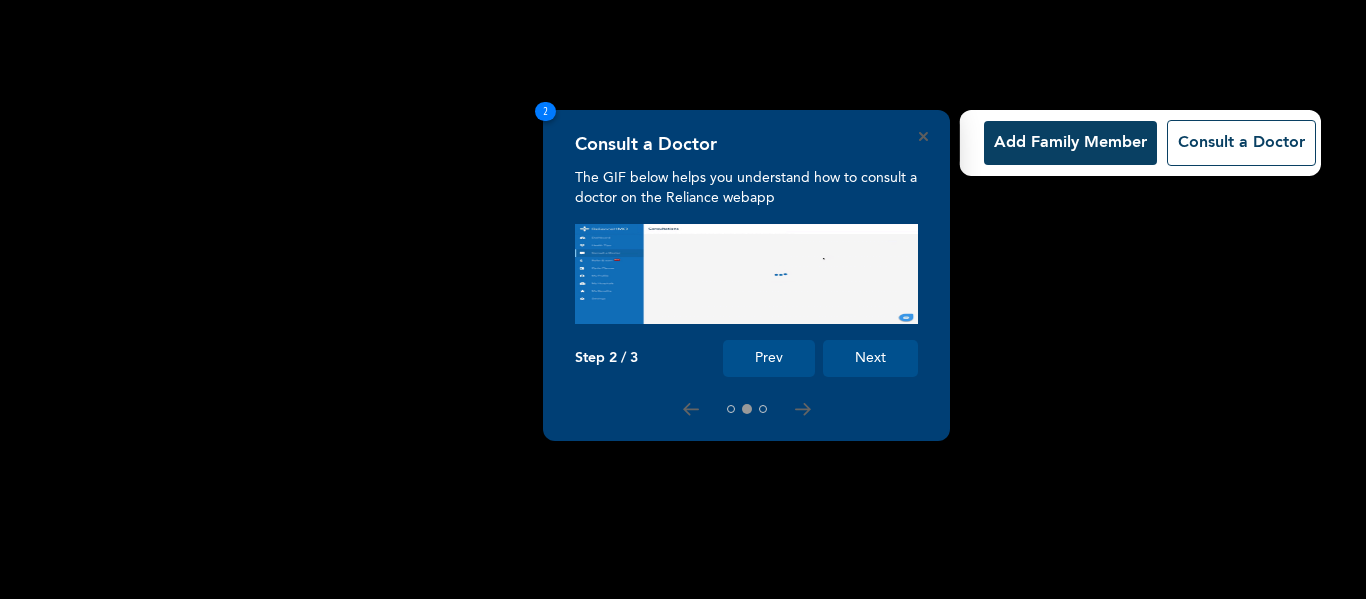 click at bounding box center (746, 274) 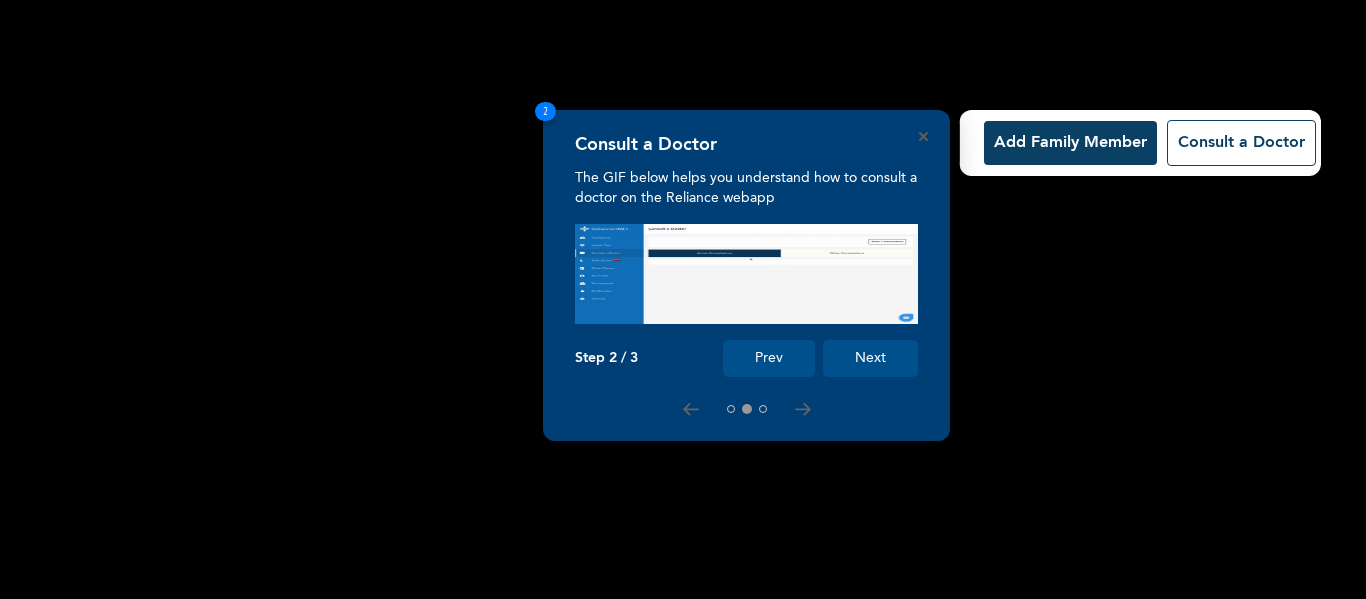click on "Consult a Doctor The GIF below helps you understand how to consult a doctor on the Reliance webapp Step 2 / 3 Prev Next" at bounding box center [746, 255] 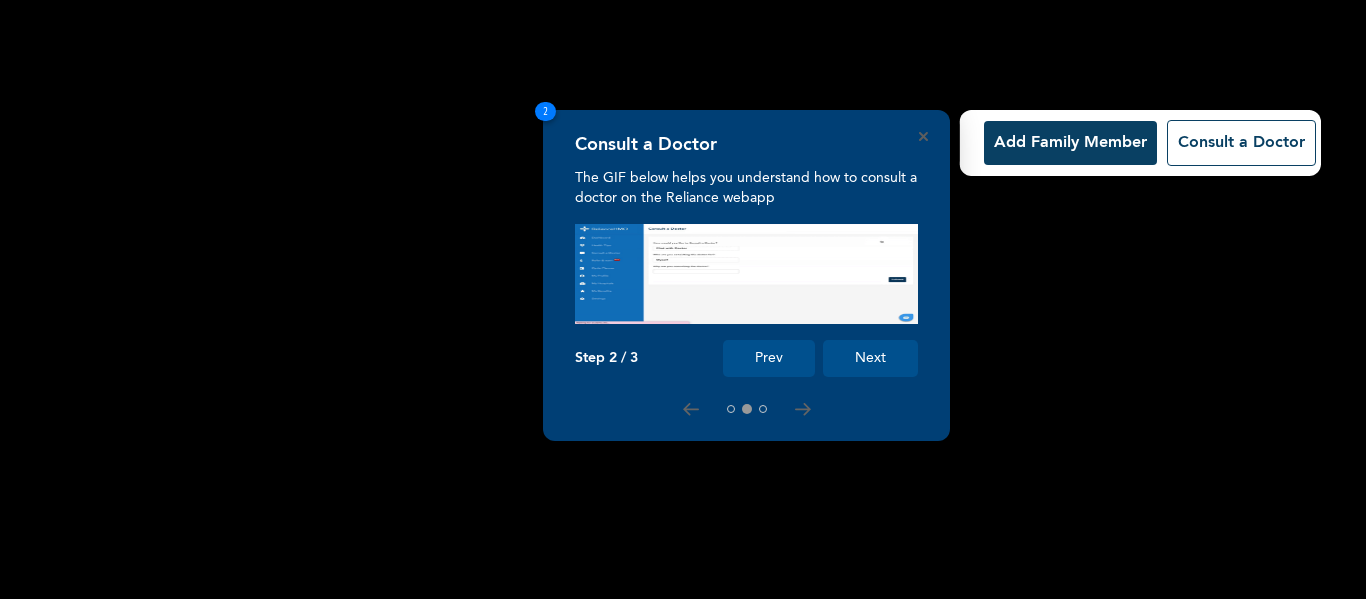 click on "Consult a Doctor The GIF below helps you understand how to consult a doctor on the Reliance webapp Step 2 / 3 Prev Next" at bounding box center (746, 255) 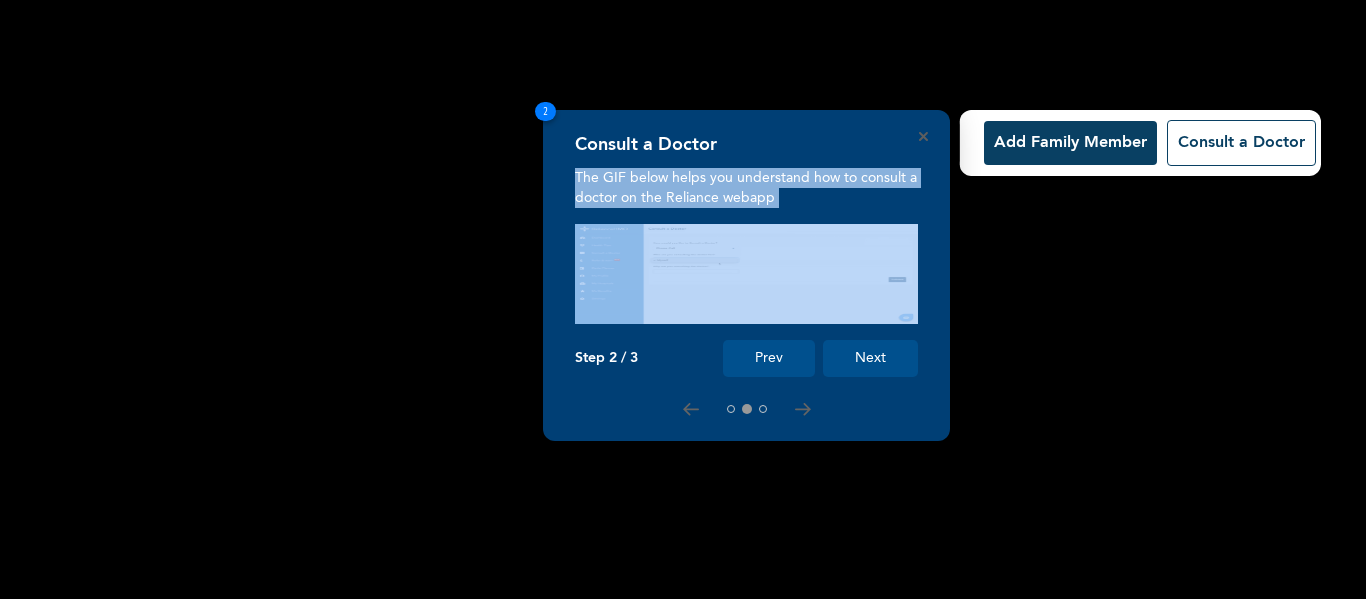 click on "Add Family Member" at bounding box center [1070, 143] 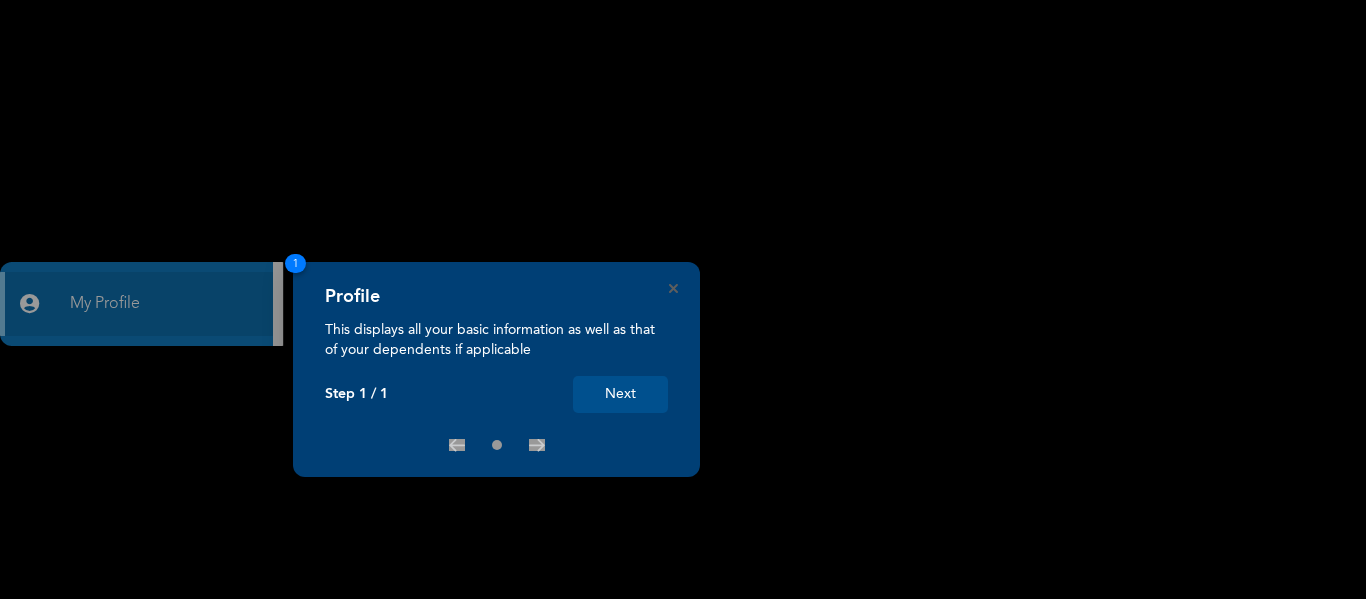 click on "Next" at bounding box center (620, 394) 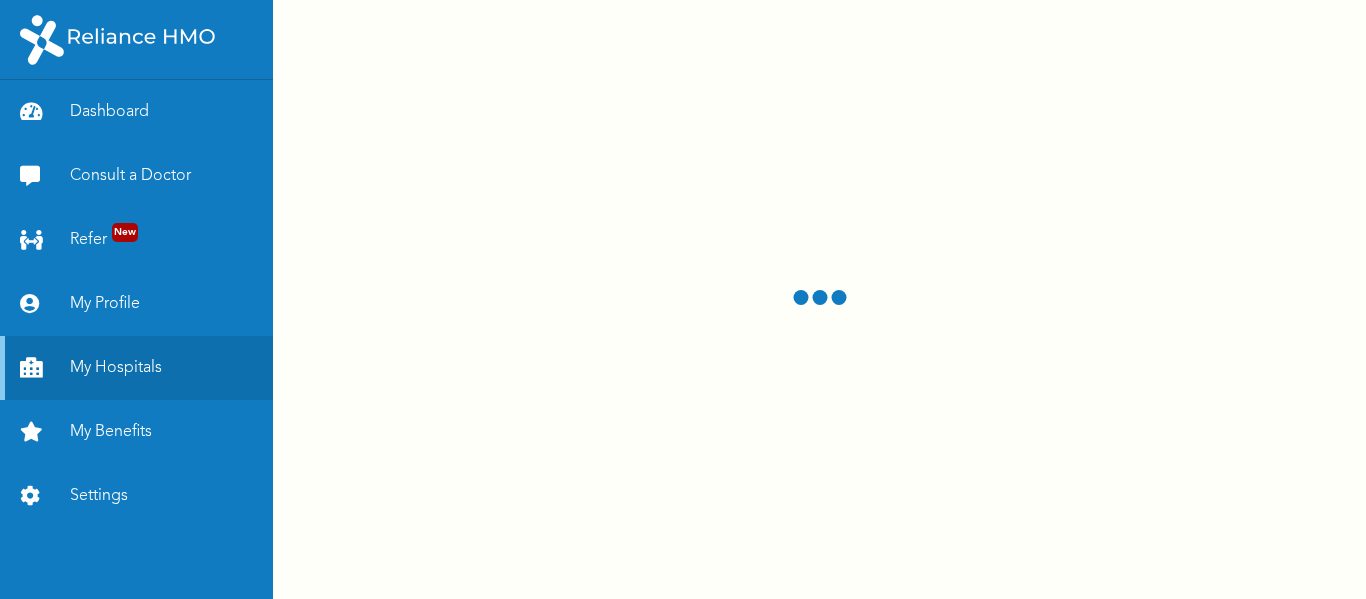 scroll, scrollTop: 0, scrollLeft: 0, axis: both 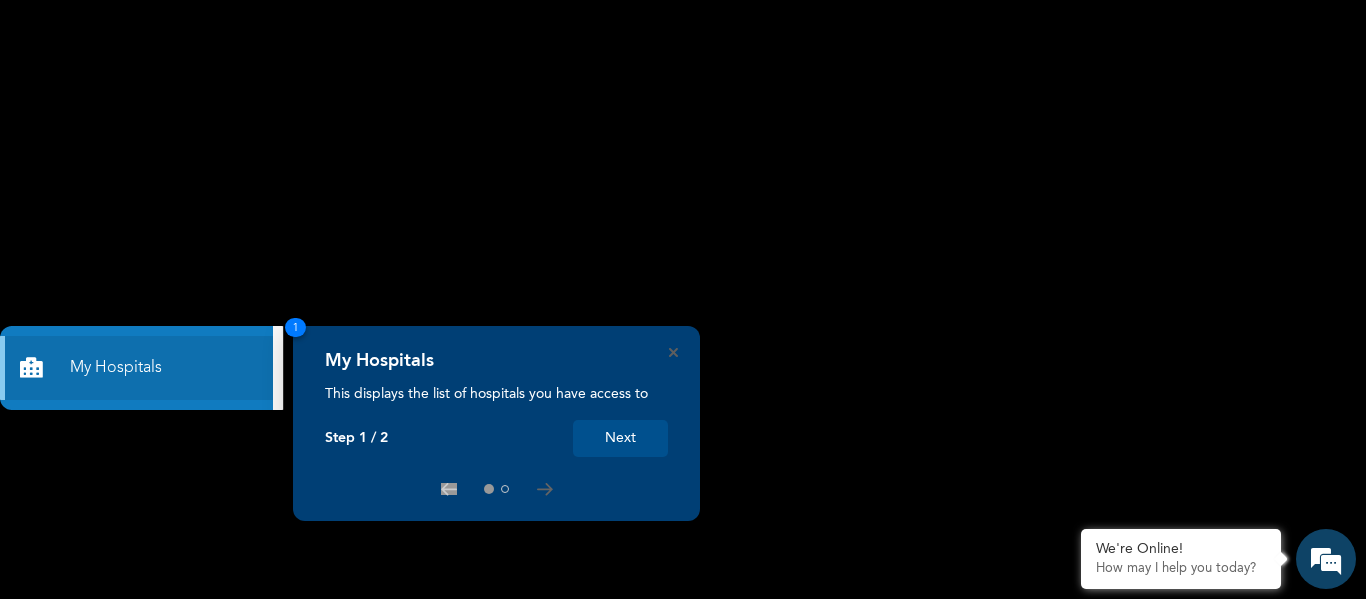 click on "Next" at bounding box center [620, 438] 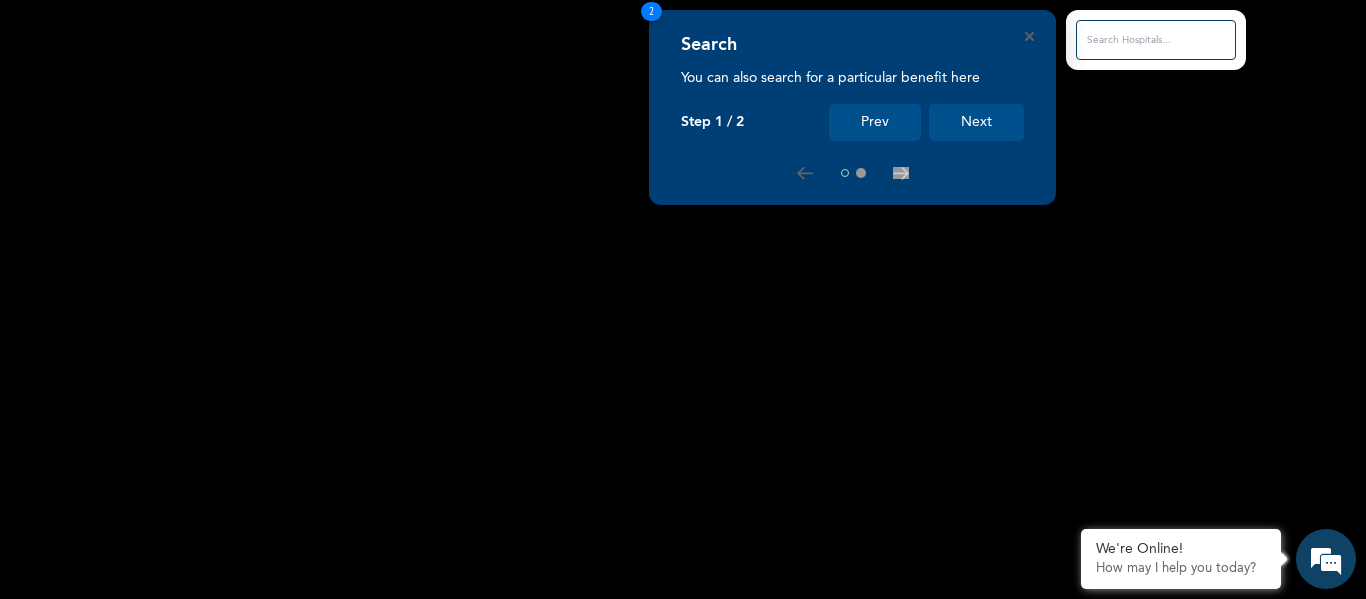 scroll, scrollTop: 0, scrollLeft: 0, axis: both 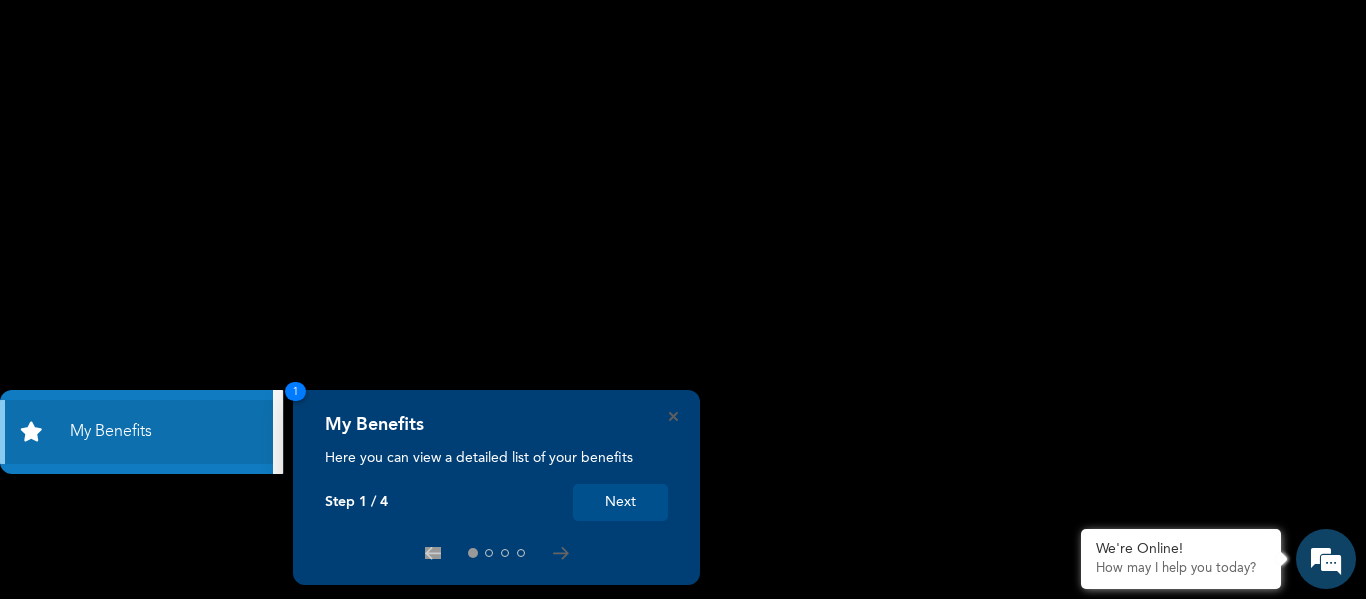 click on "Next" at bounding box center [620, 502] 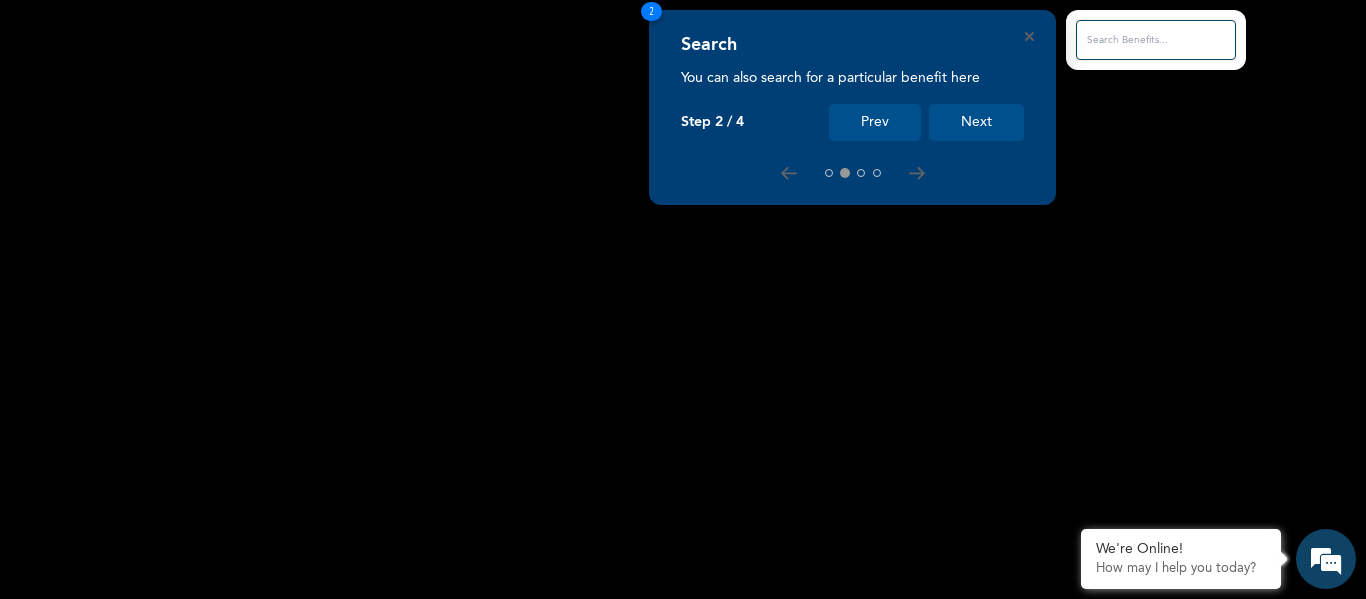 click on "Next" at bounding box center (976, 122) 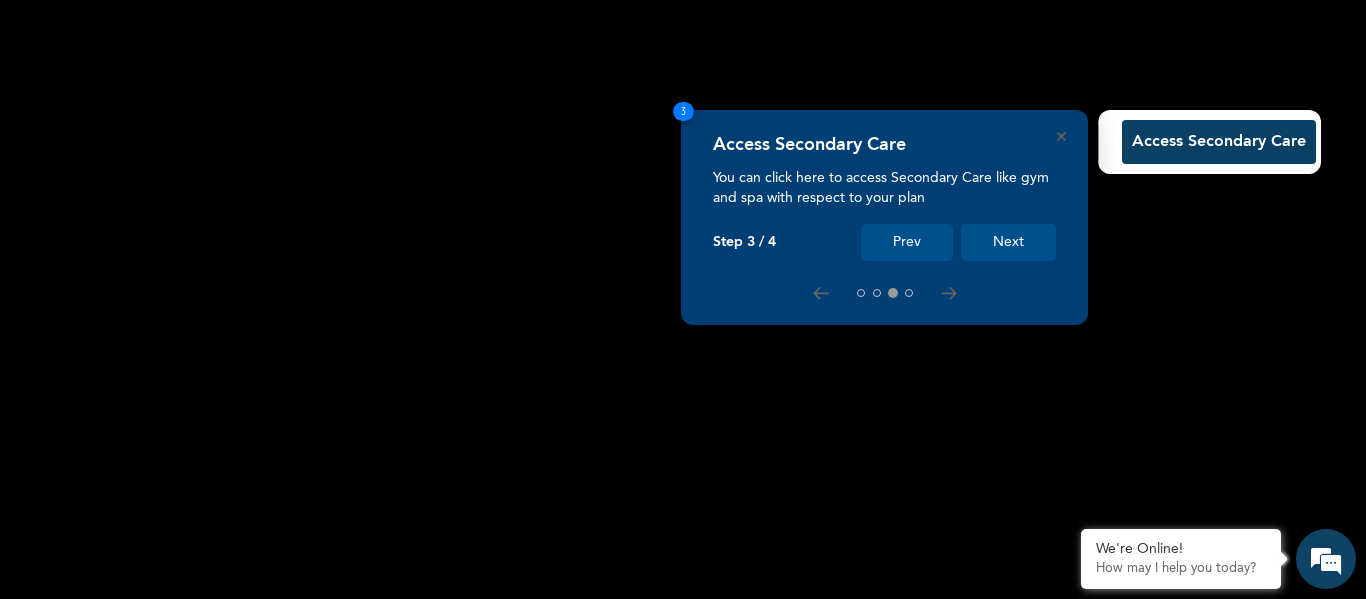 click on "Next" at bounding box center (1008, 242) 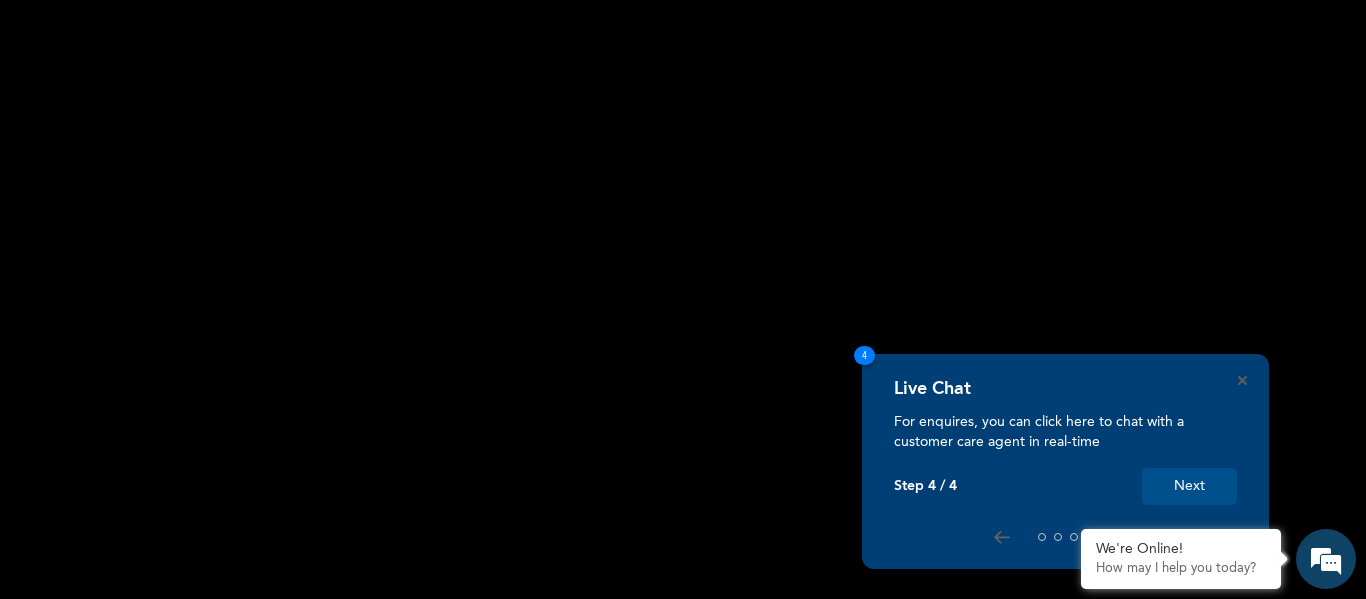scroll, scrollTop: 0, scrollLeft: 0, axis: both 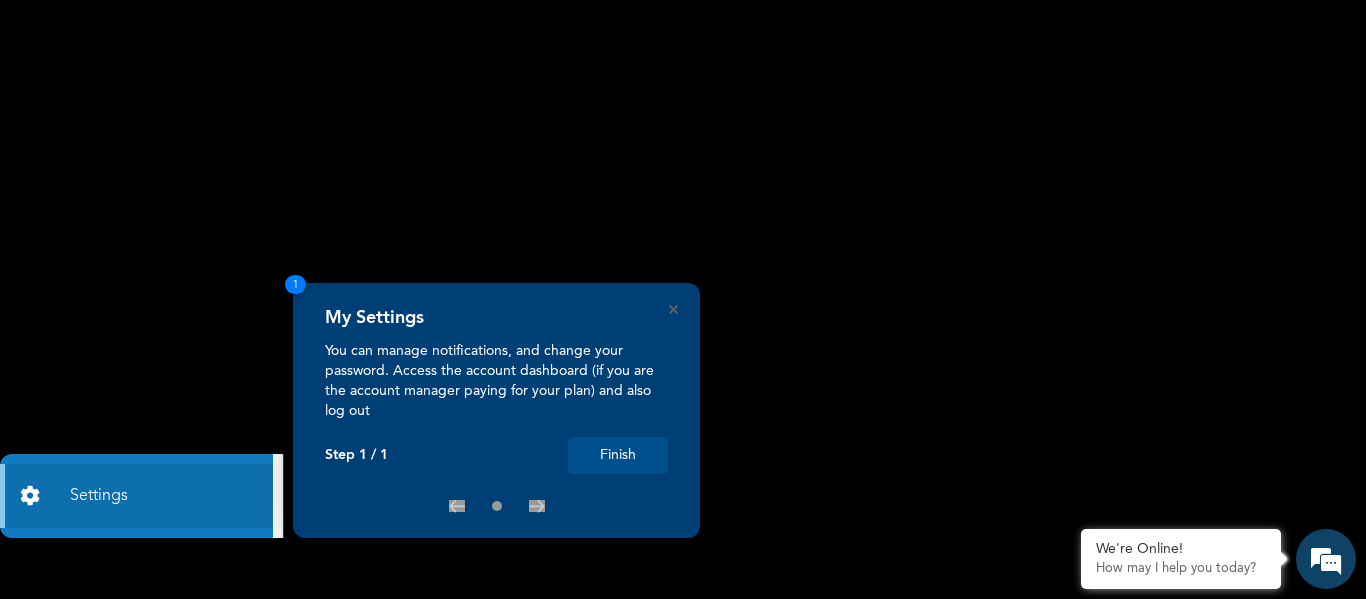 click on "Finish" at bounding box center (618, 455) 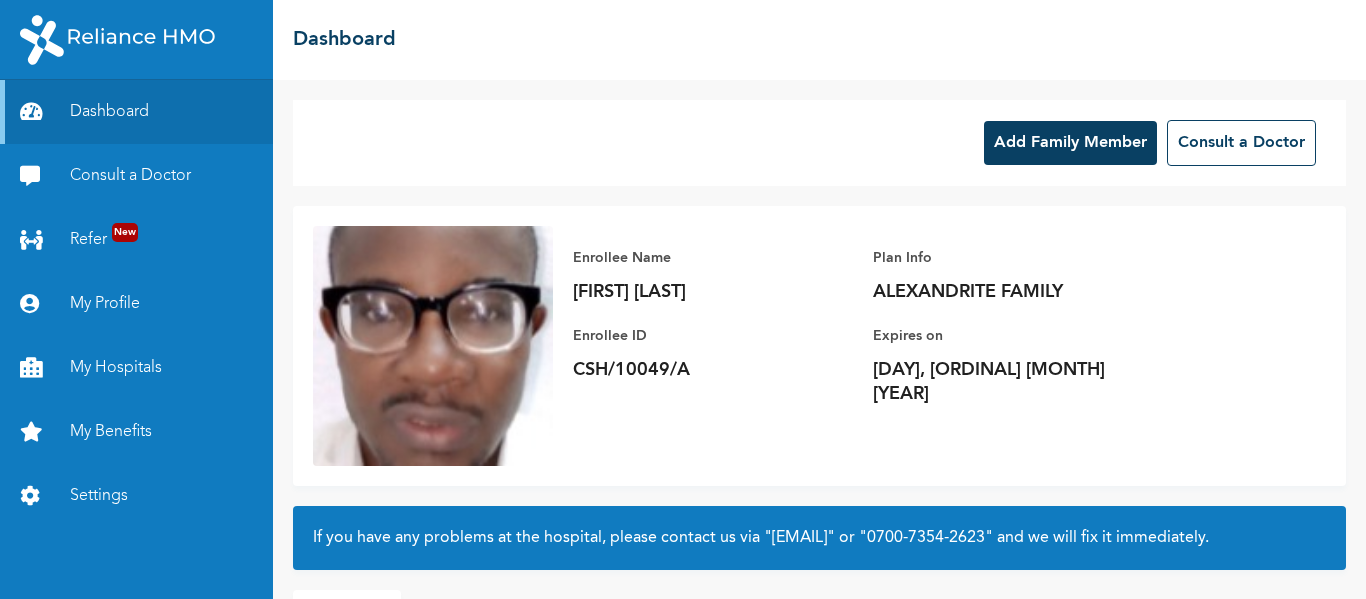 scroll, scrollTop: 0, scrollLeft: 0, axis: both 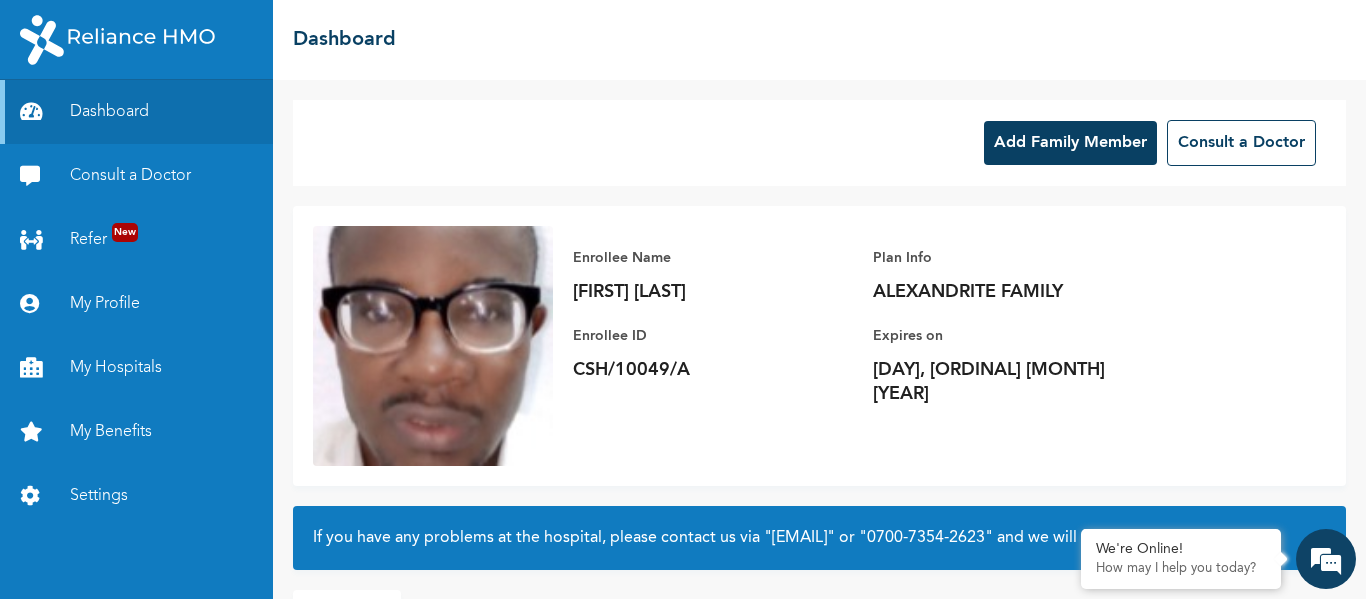 click on "☰  Dashboard" at bounding box center (819, 40) 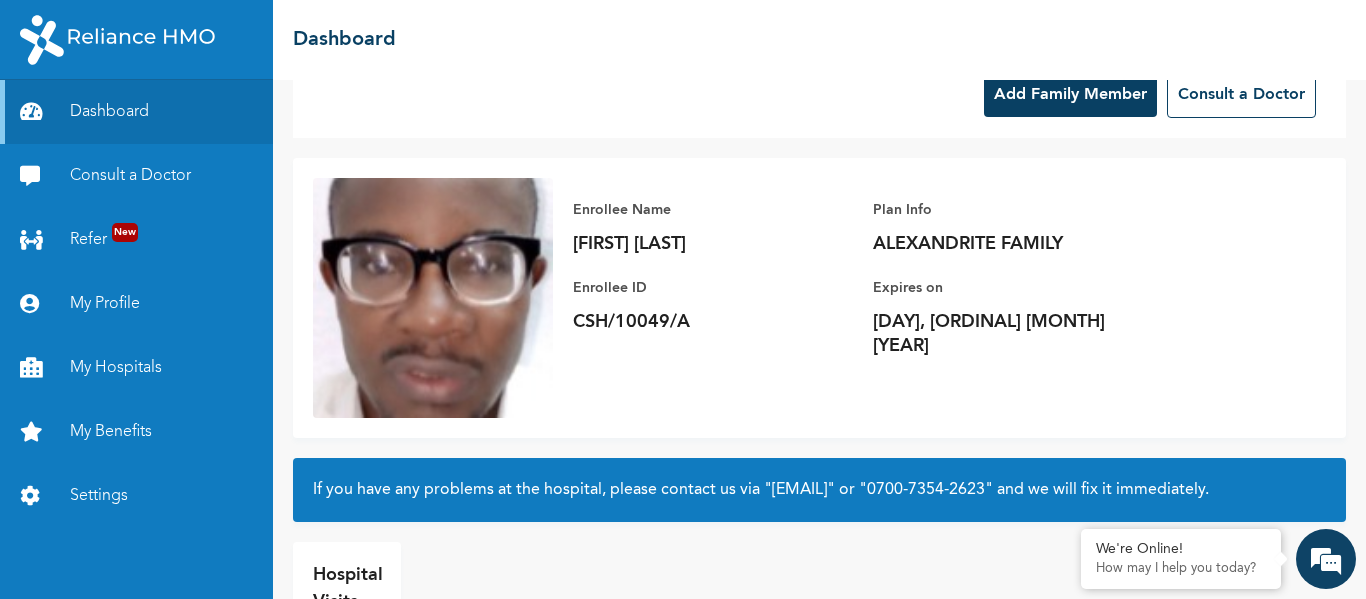 scroll, scrollTop: 0, scrollLeft: 0, axis: both 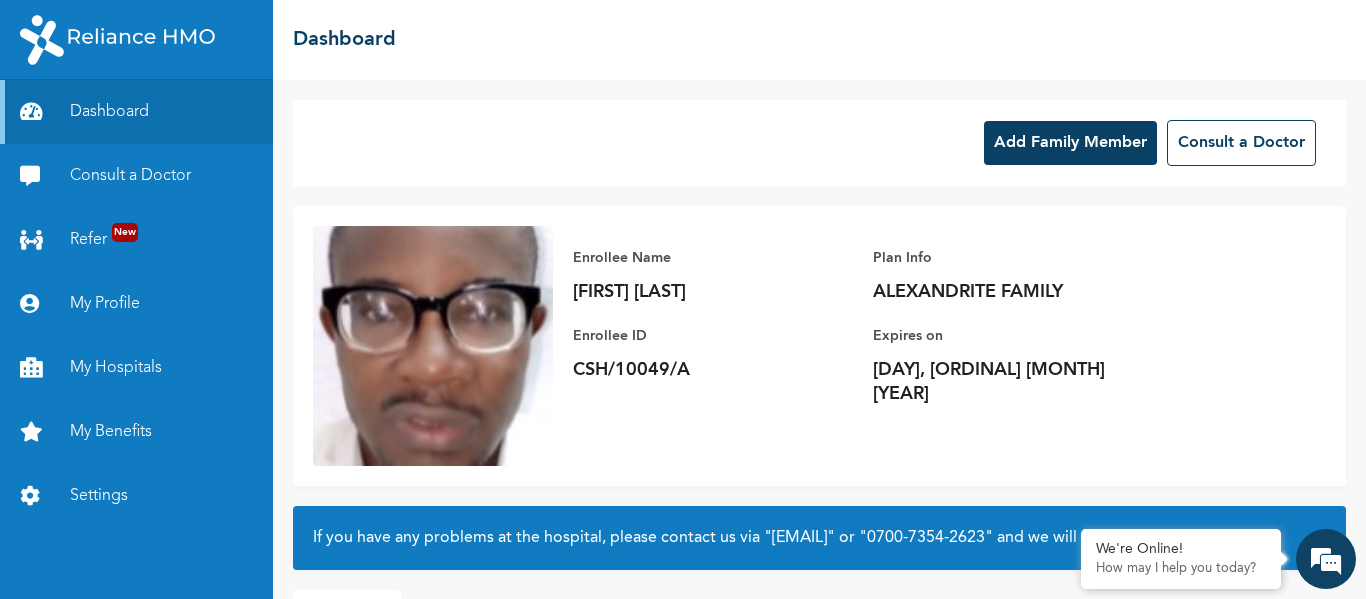 click on "Add Family Member" at bounding box center (1070, 143) 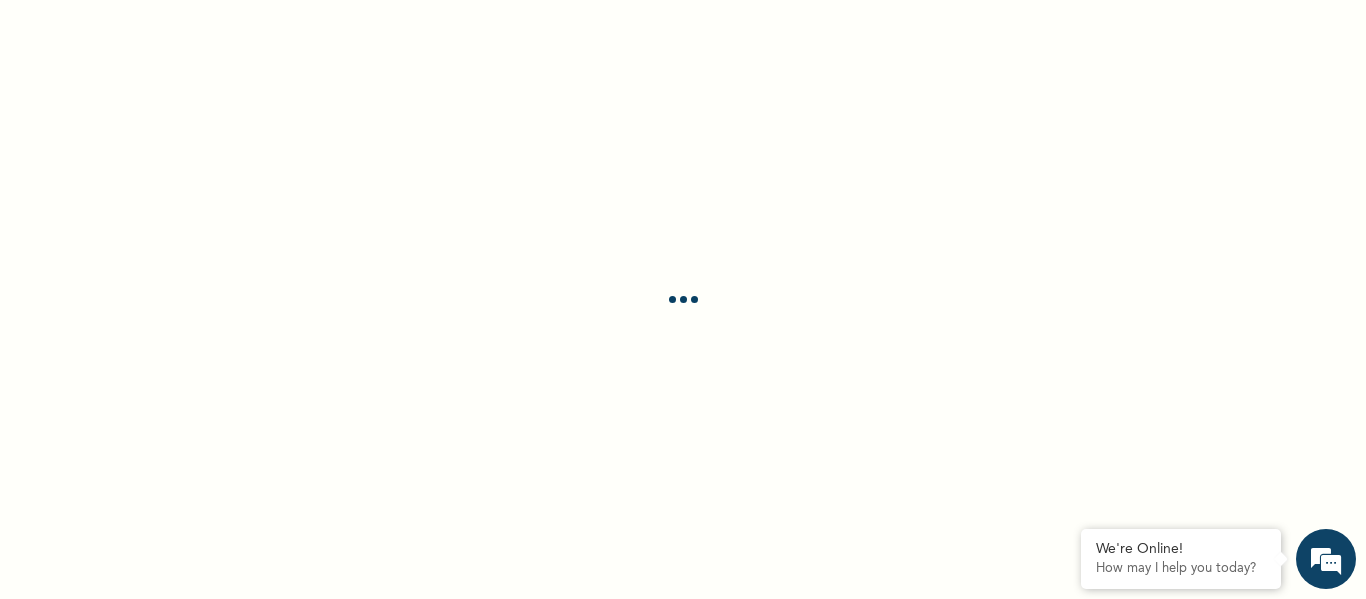 click at bounding box center (683, 299) 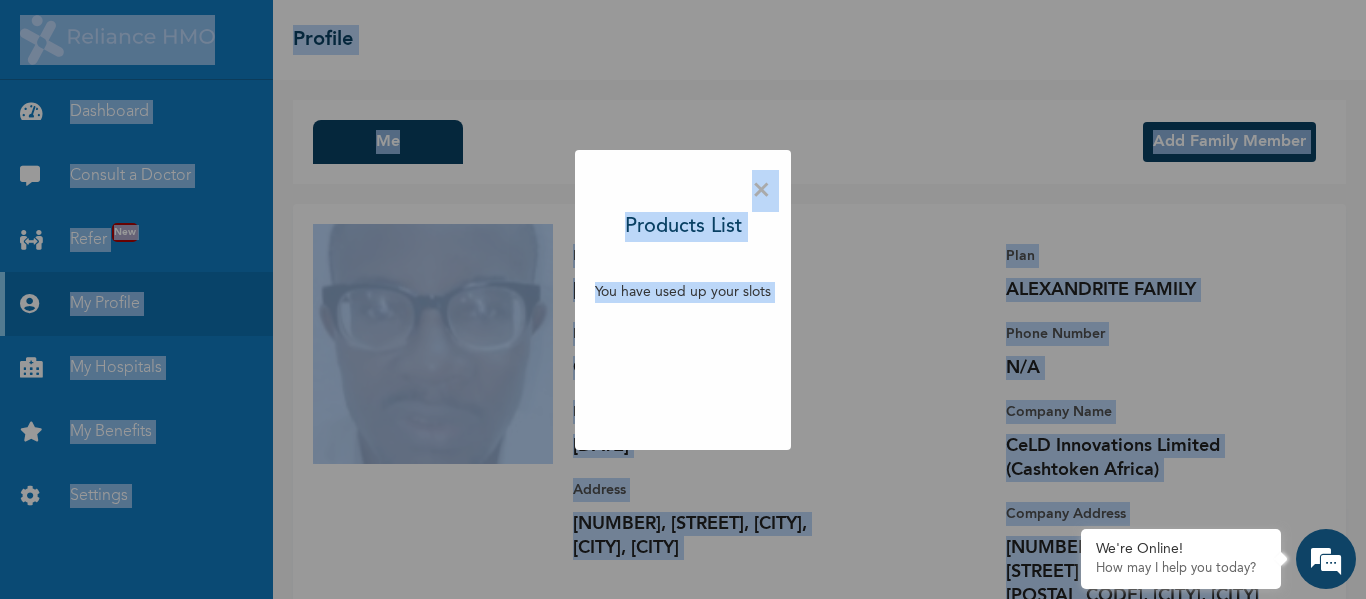 click on "×" at bounding box center (761, 191) 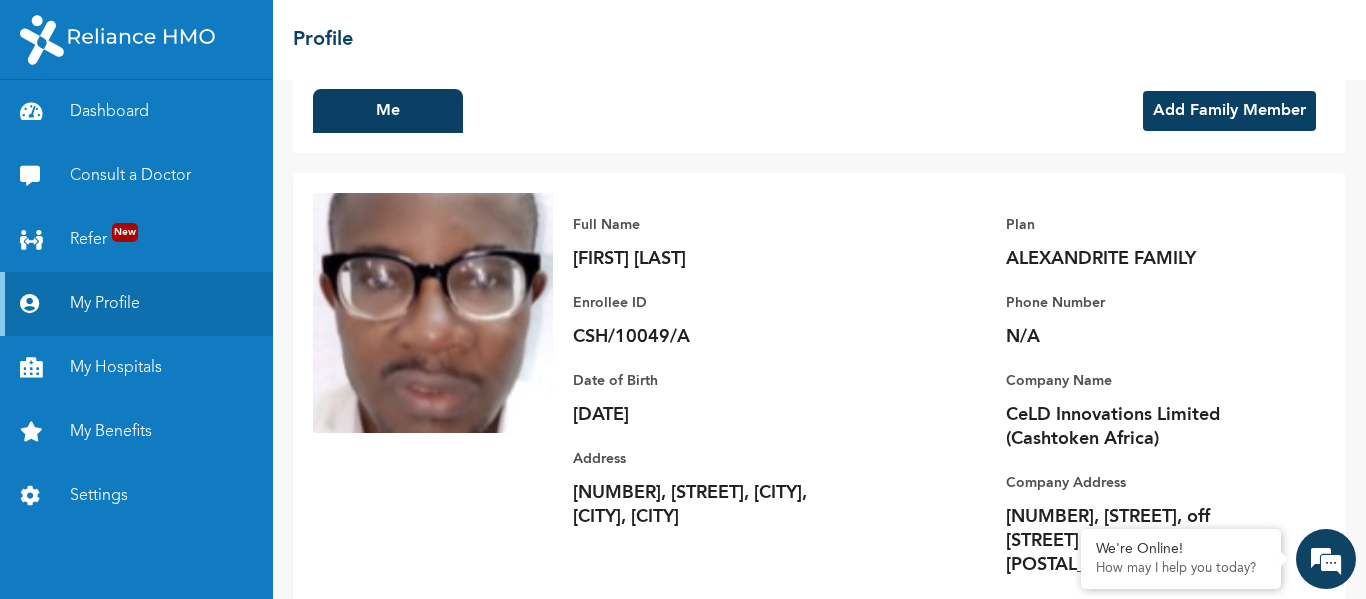 scroll, scrollTop: 0, scrollLeft: 0, axis: both 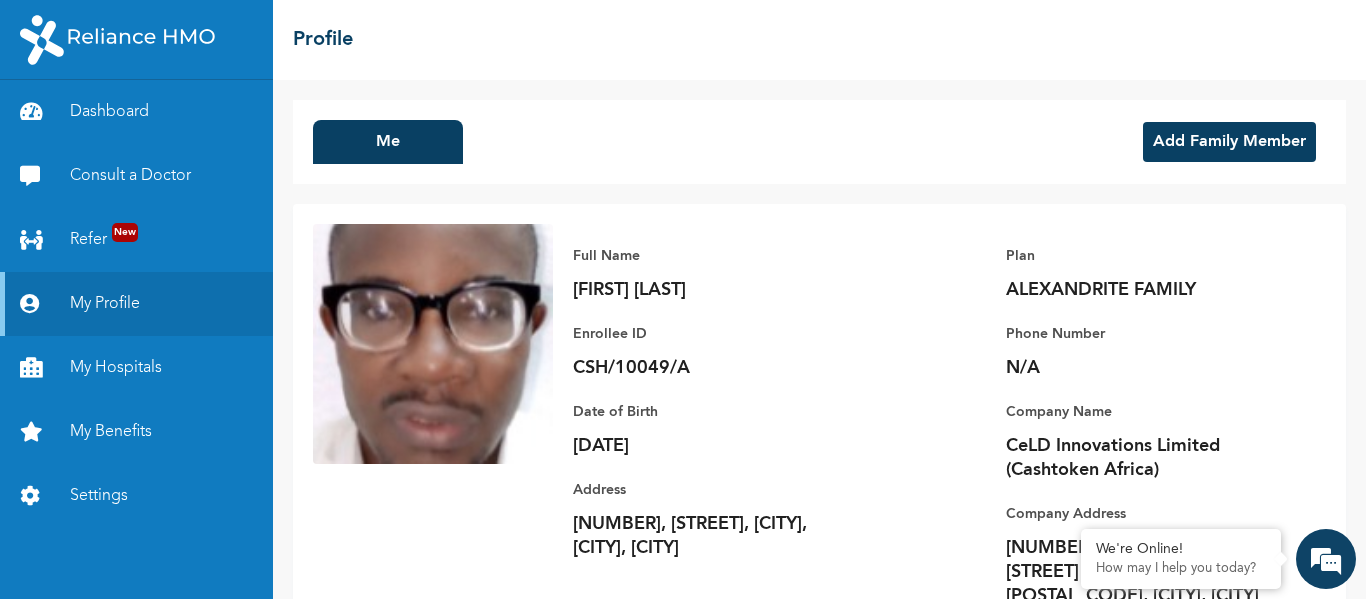 click on "Add Family Member" at bounding box center (1229, 142) 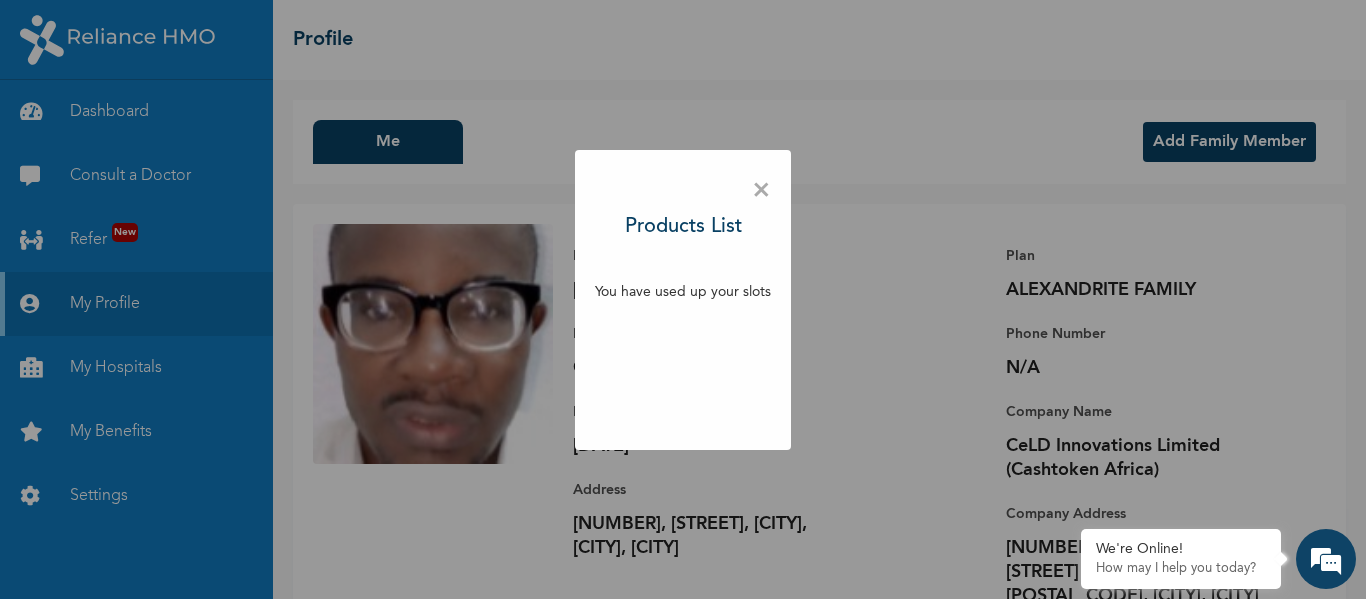 click on "×" at bounding box center [761, 191] 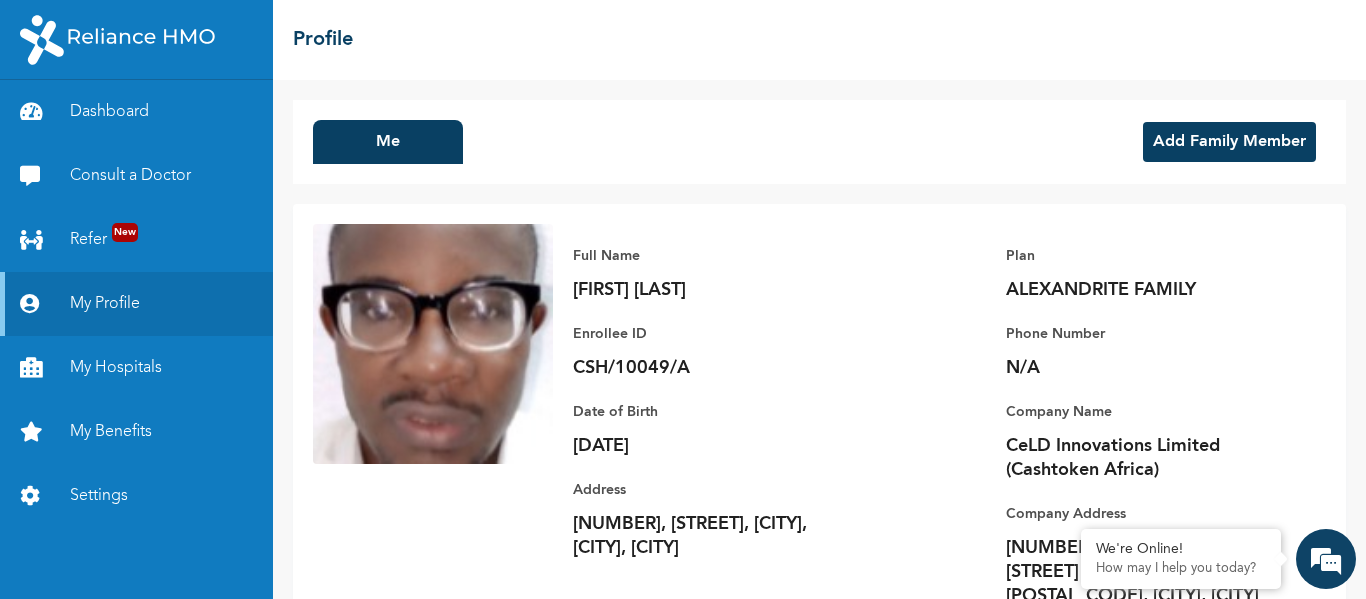 click on "Add Family Member" at bounding box center (1229, 142) 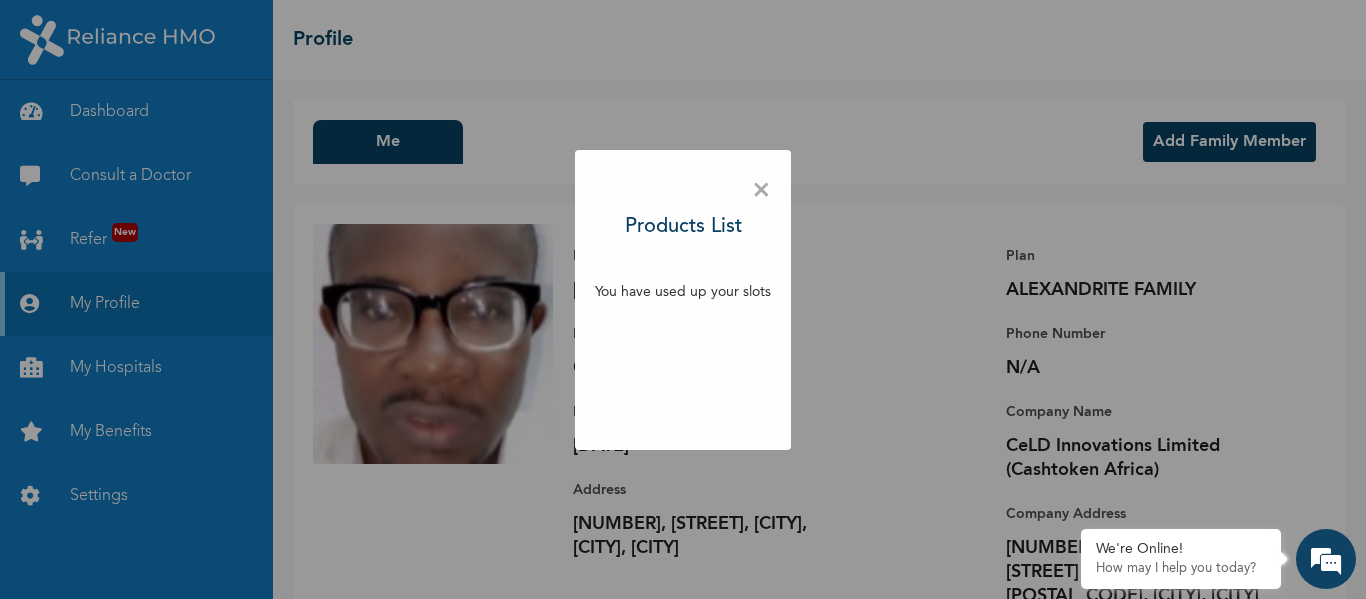click on "× Products List You have used up your slots" at bounding box center [683, 300] 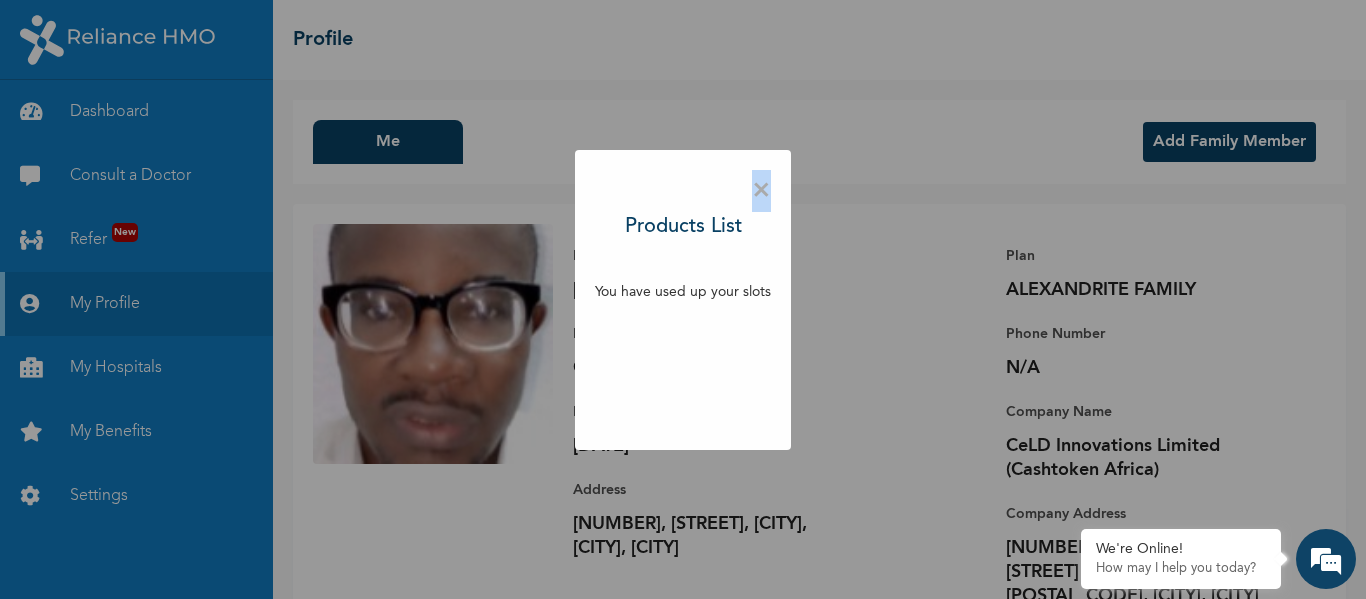 click on "×" at bounding box center (761, 191) 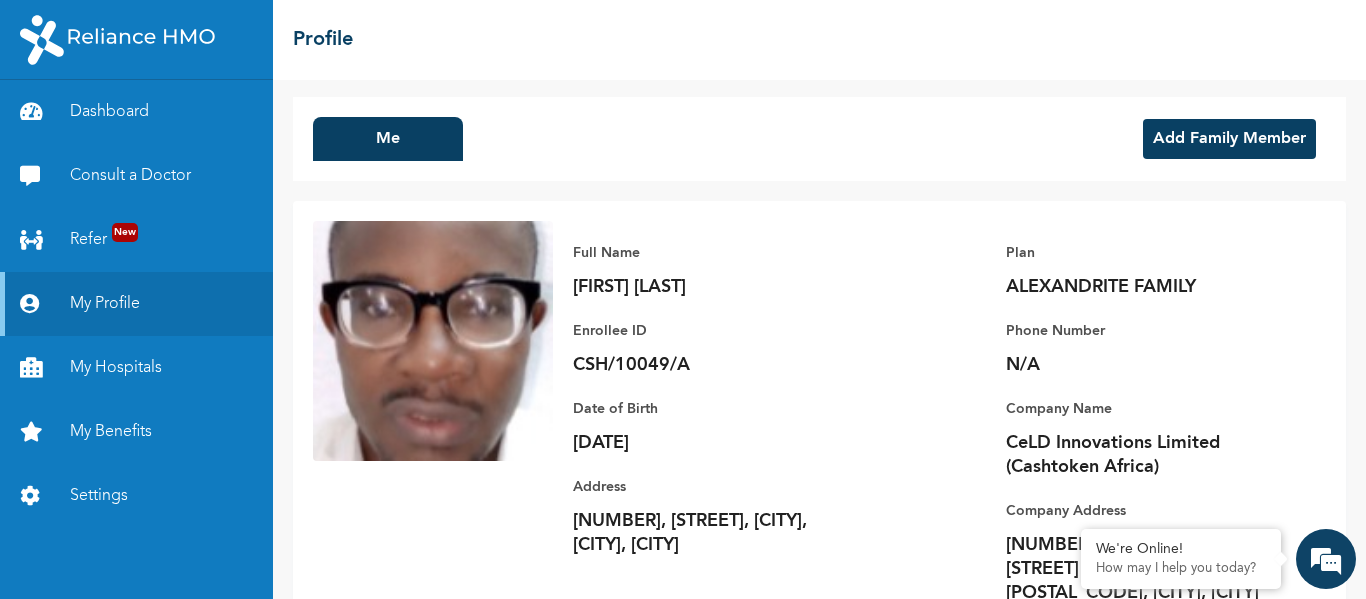 scroll, scrollTop: 0, scrollLeft: 0, axis: both 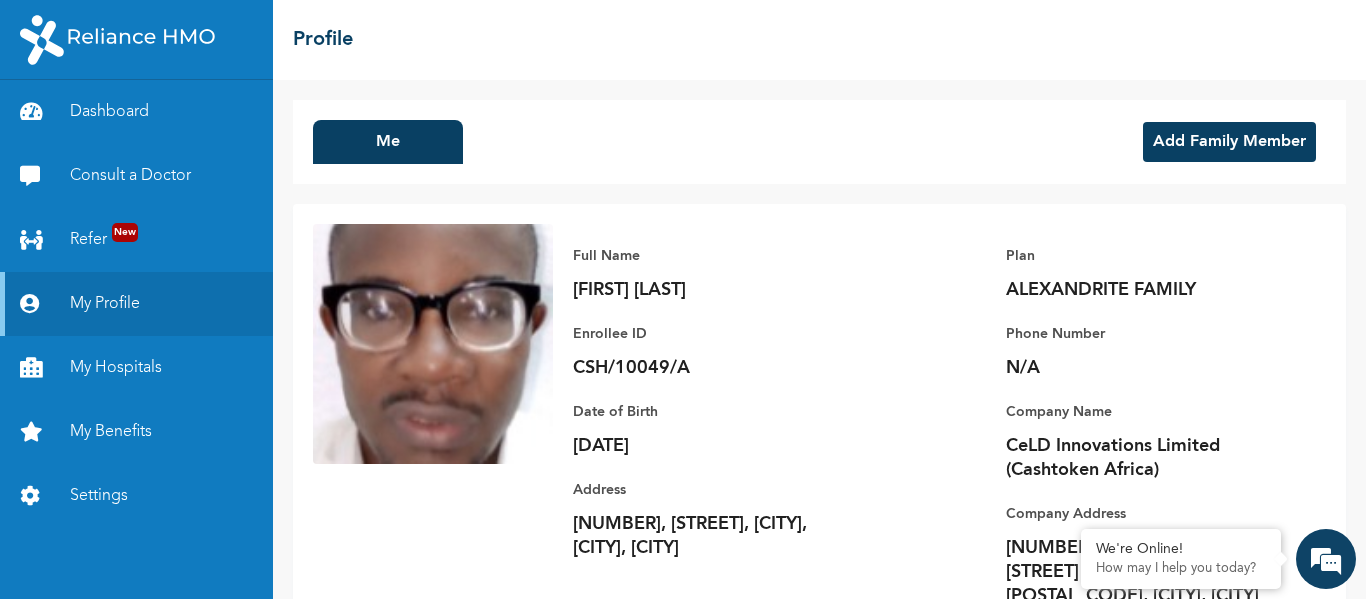 click on "Add Family Member" at bounding box center [1229, 142] 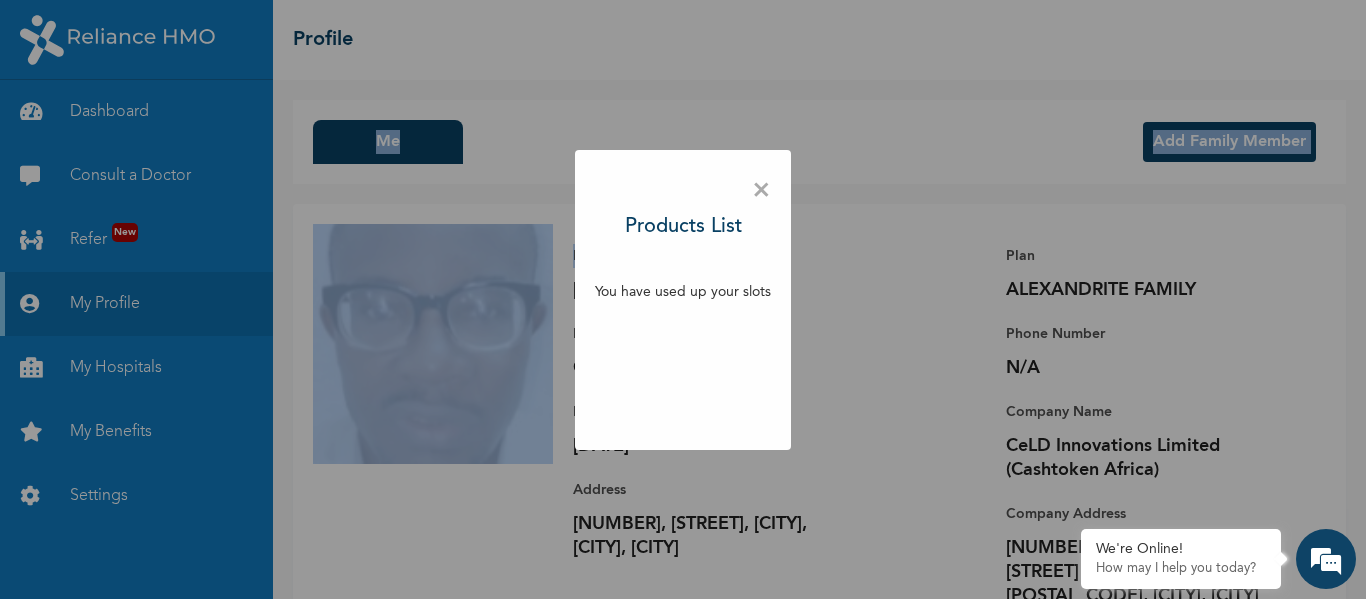 click on "× Products List You have used up your slots" at bounding box center (683, 299) 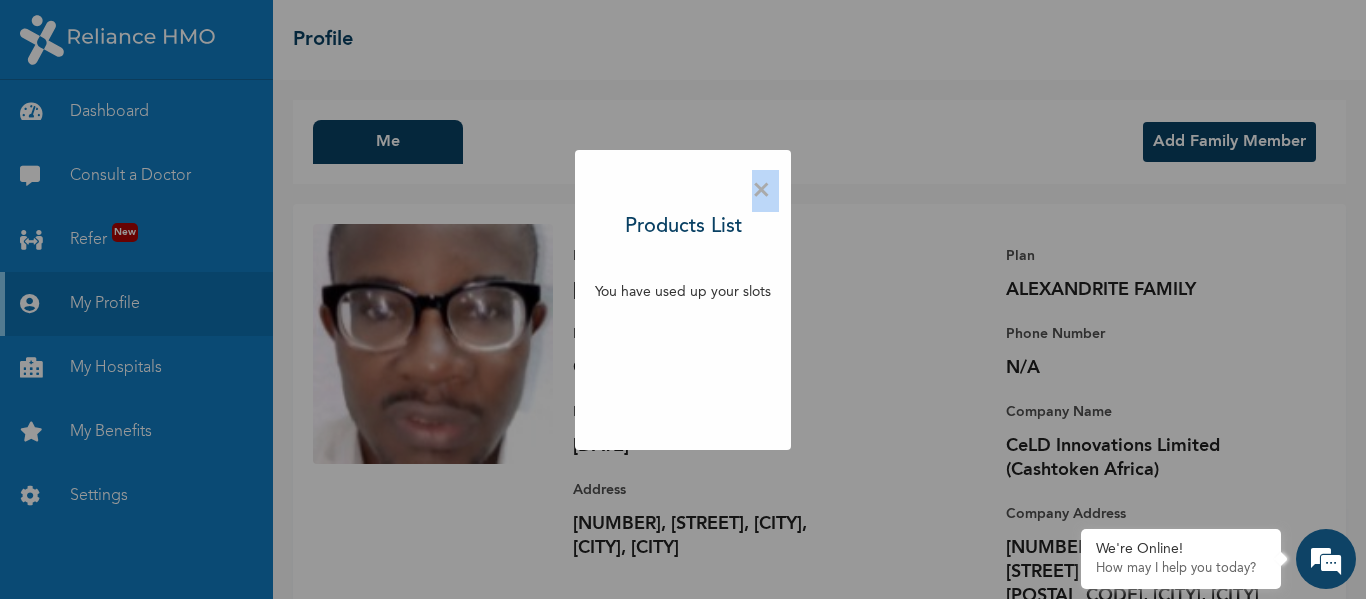 click on "× Products List You have used up your slots" at bounding box center [683, 299] 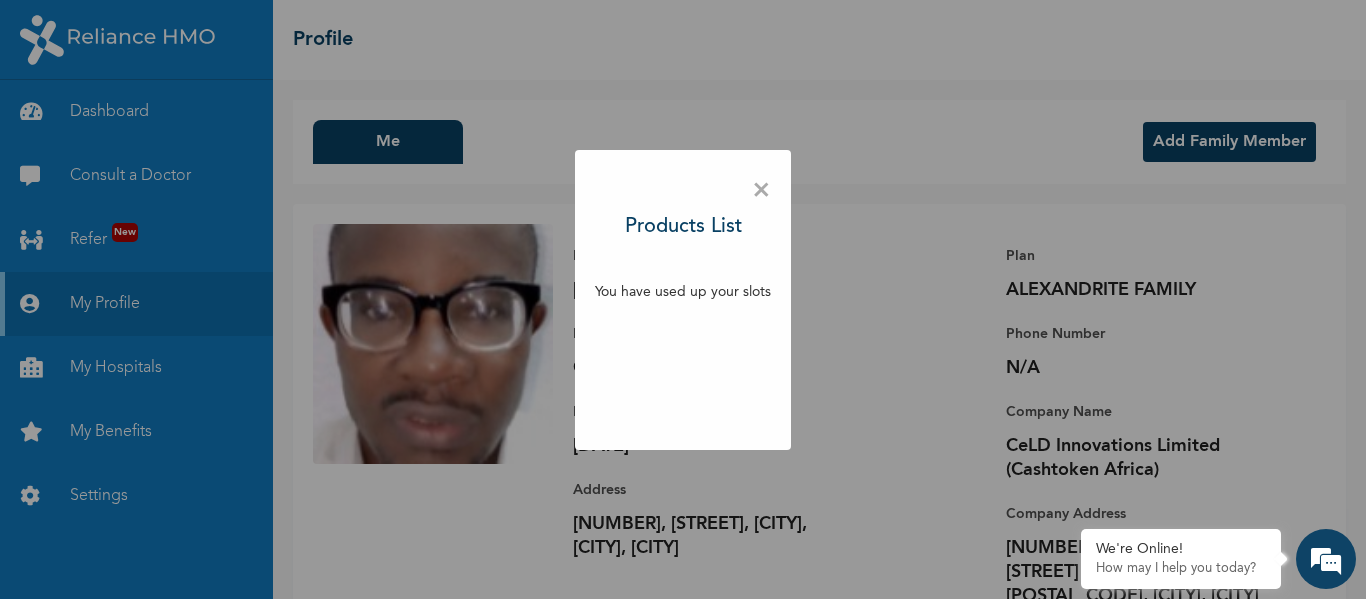 click on "× Products List You have used up your slots" at bounding box center (683, 299) 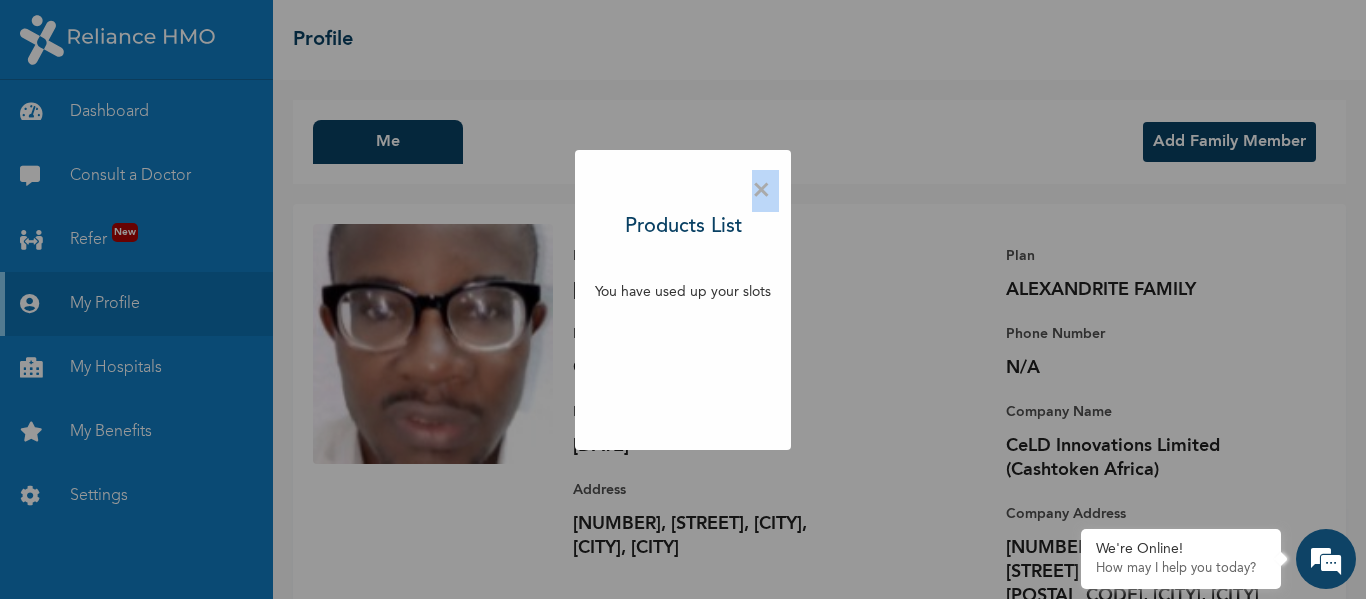 click on "×" at bounding box center (761, 191) 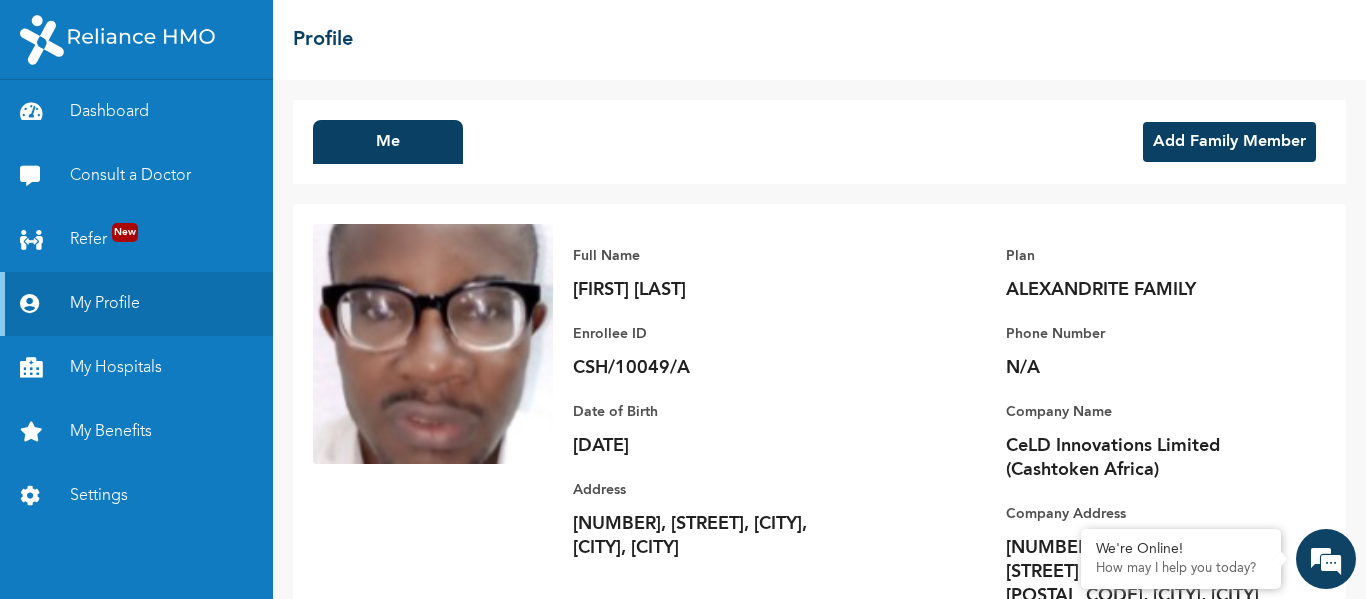 click on "Me Add Family Member Full Name Jimoh  Ojo Enrollee ID CSH/10049/A Plan ALEXANDRITE FAMILY Phone Number N/A Date of Birth 1979-05-04 Address 5, Bamako Street, Ojodu, Lagos, Lagos Company Name CeLD Innovations Limited  (Cashtoken Africa) Company Address 177, Moshood Olugbani Street, off Ligali Ayorinde St, Victoria Island 101241, Lagos, Lagos" at bounding box center [819, 339] 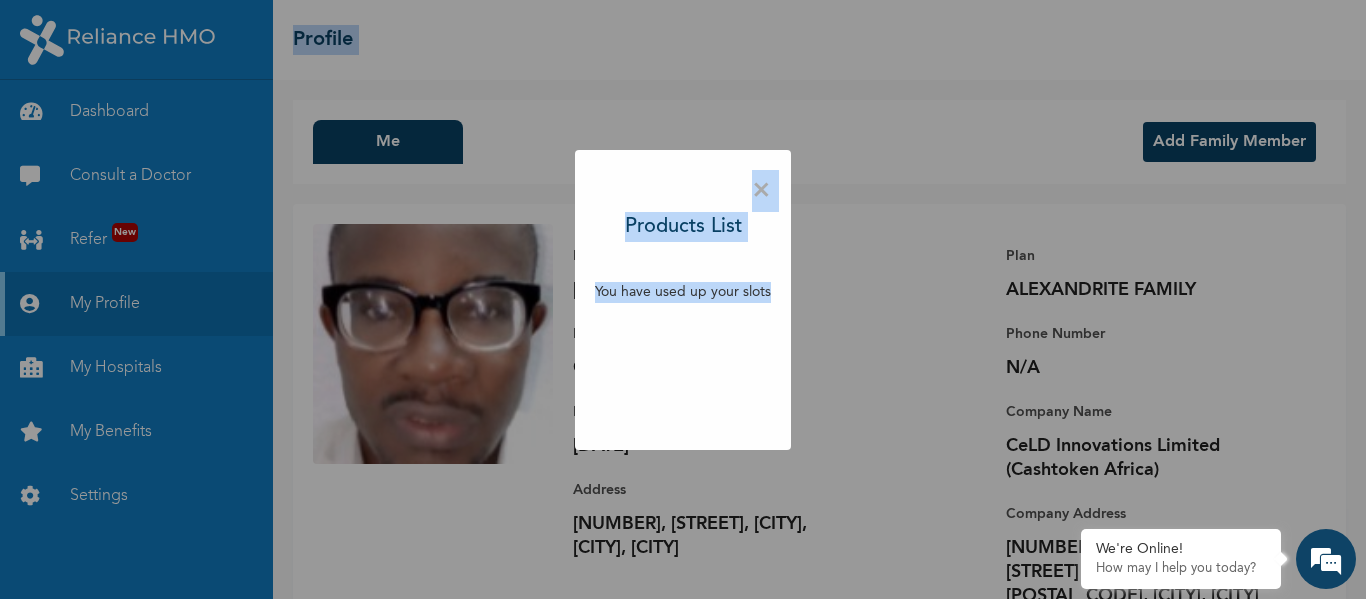 click on "× Products List You have used up your slots" at bounding box center (683, 299) 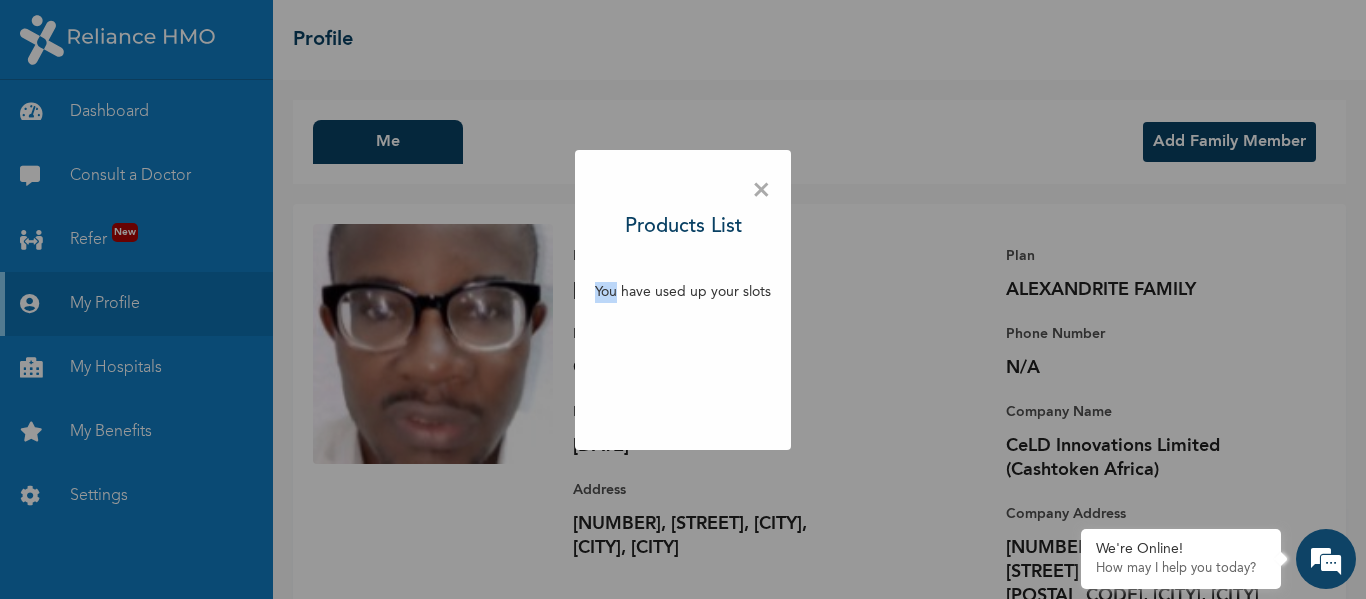 drag, startPoint x: 635, startPoint y: 597, endPoint x: 442, endPoint y: 506, distance: 213.3776 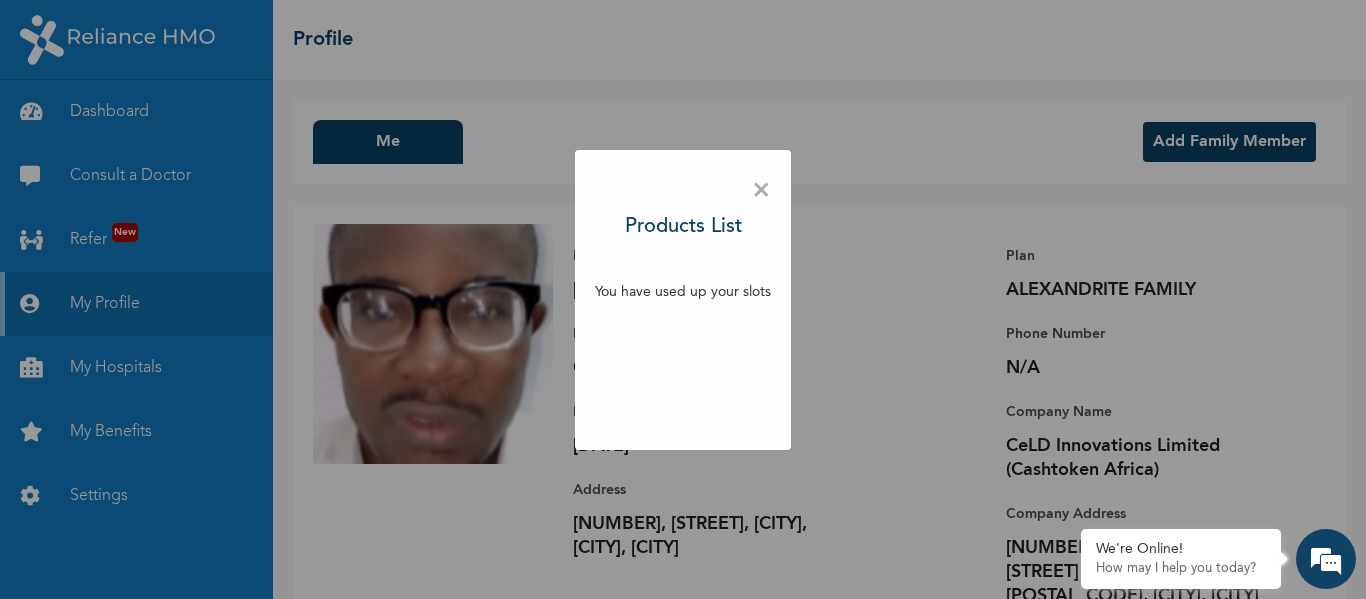 click on "× Products List You have used up your slots" at bounding box center (683, 299) 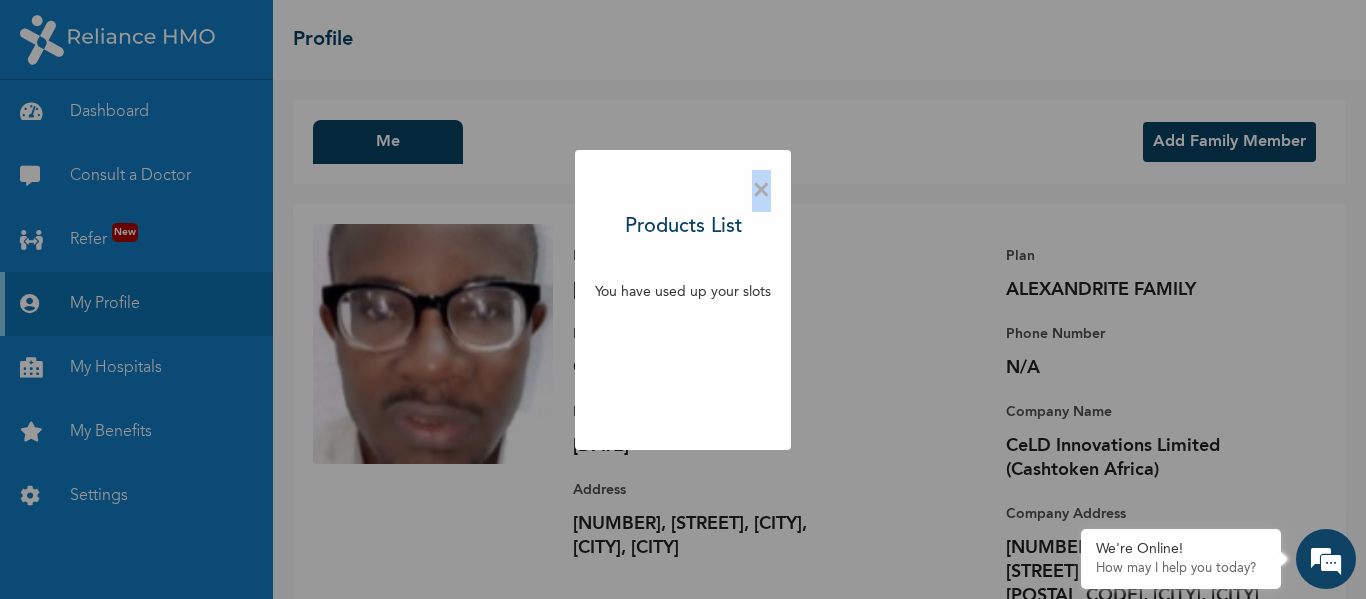 click on "×" at bounding box center [761, 191] 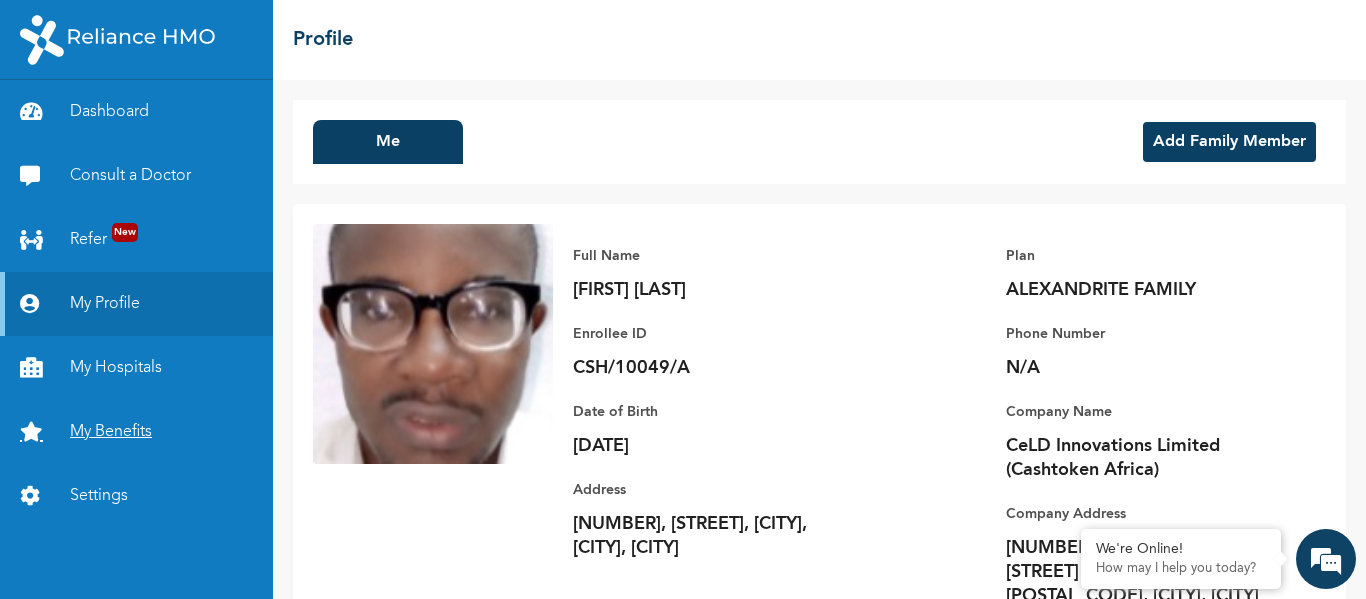 click on "My Benefits" at bounding box center (136, 432) 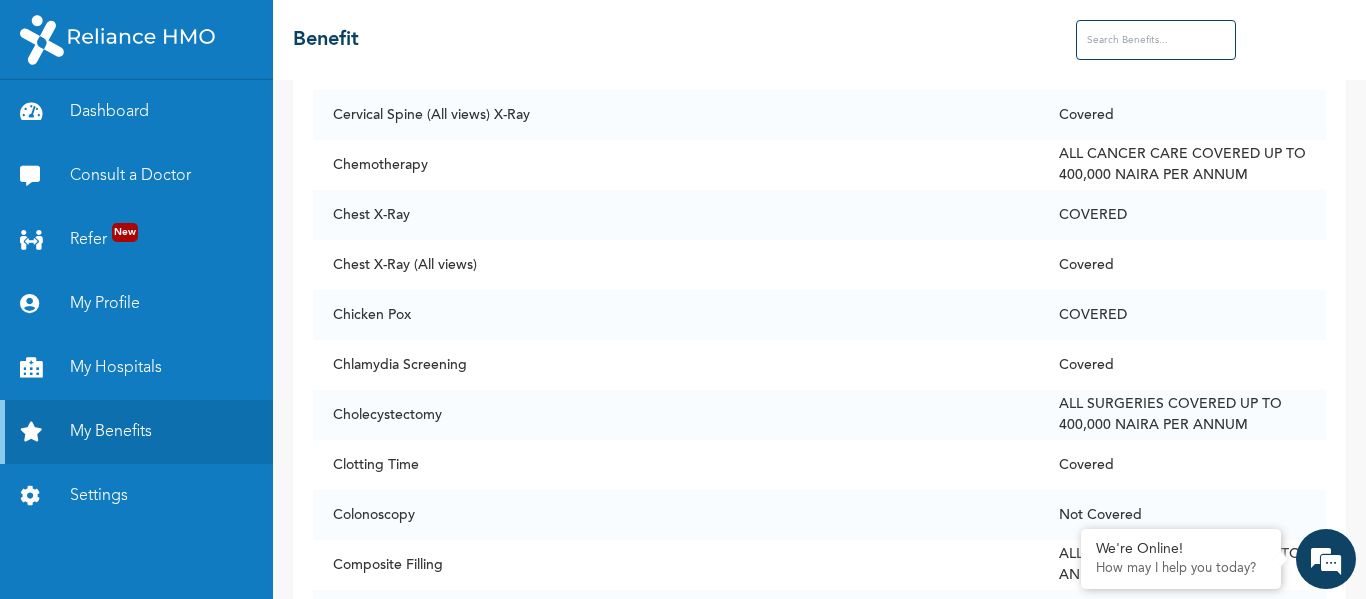 scroll, scrollTop: 2781, scrollLeft: 0, axis: vertical 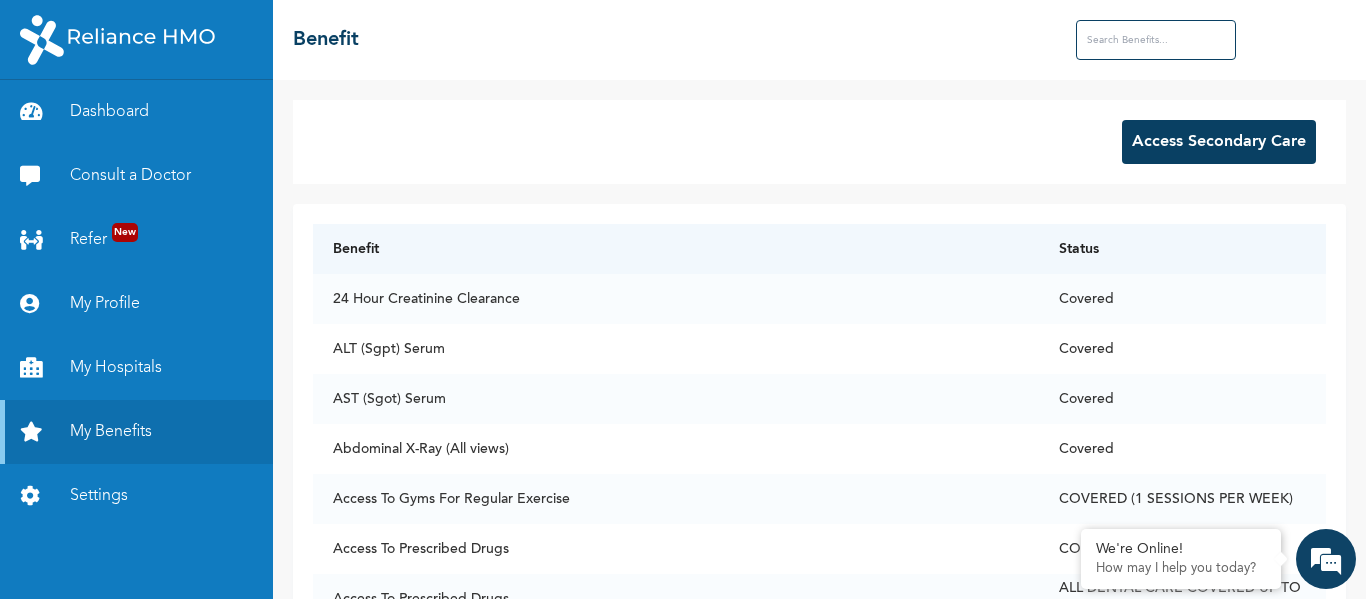 click on "☰  Benefit" at bounding box center [819, 40] 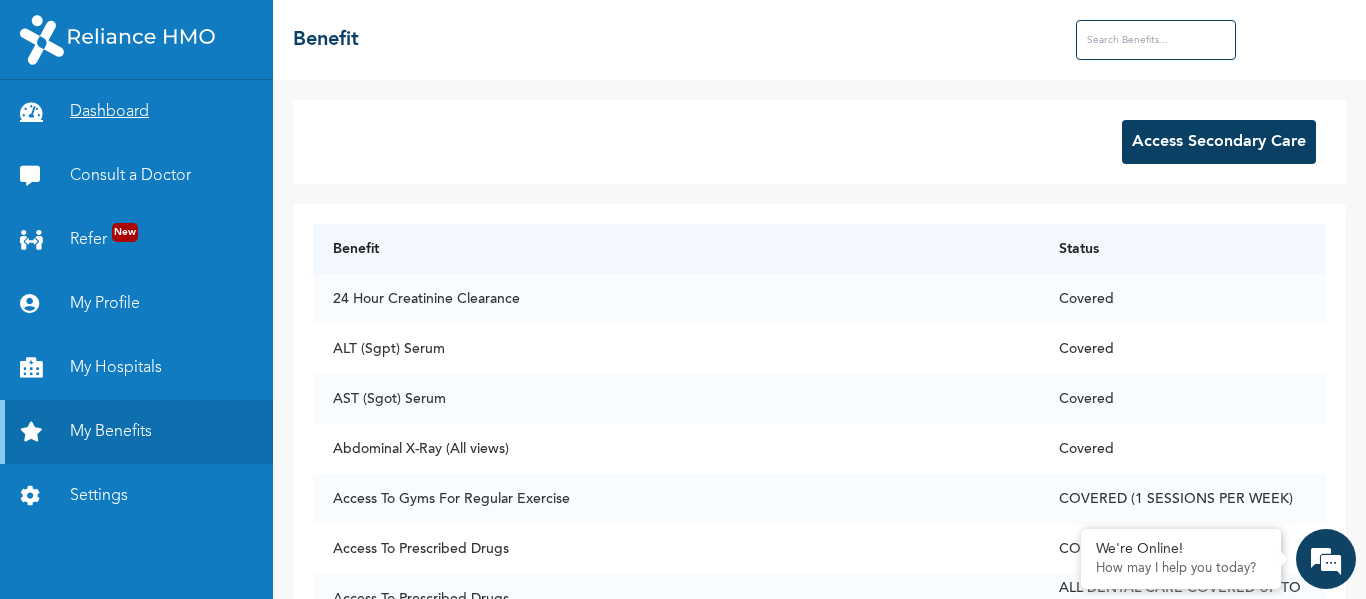 click on "Dashboard" at bounding box center (136, 112) 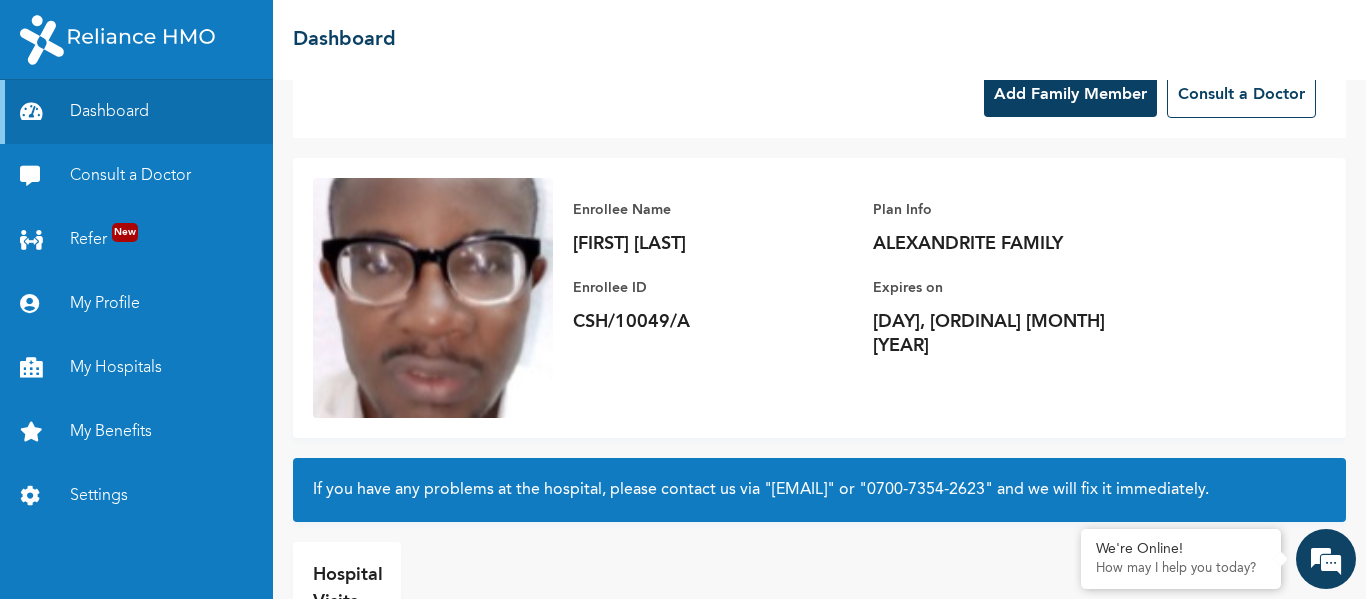 scroll, scrollTop: 0, scrollLeft: 0, axis: both 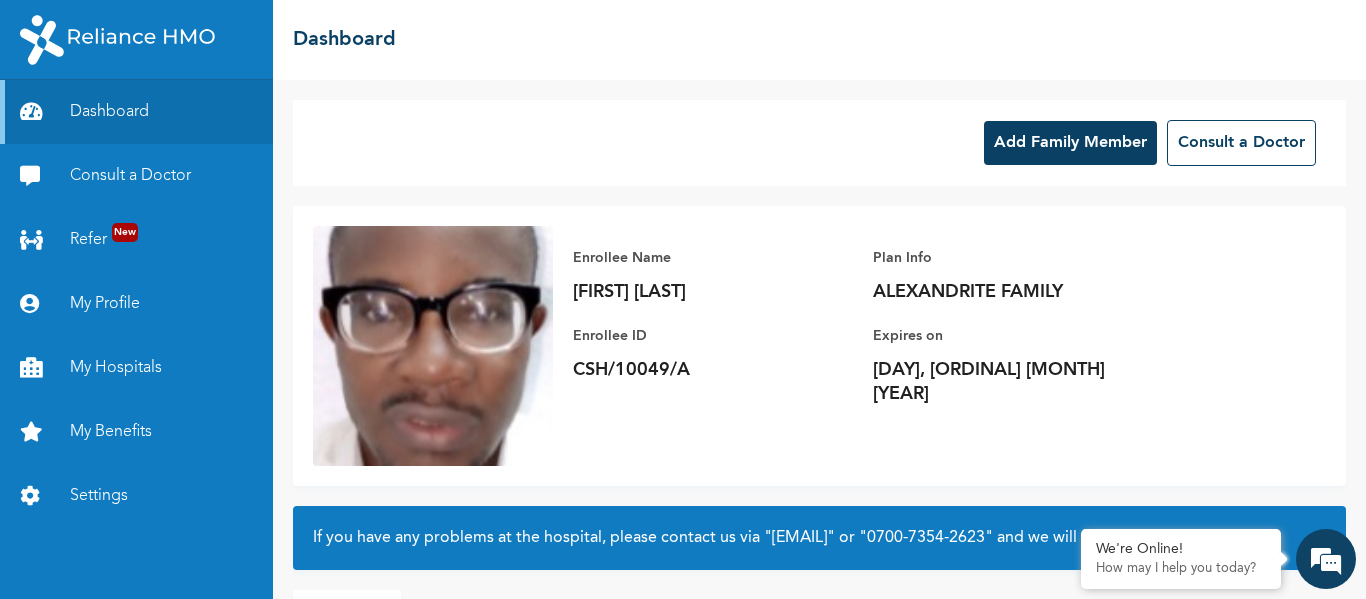 click on "Add Family Member" at bounding box center [1070, 143] 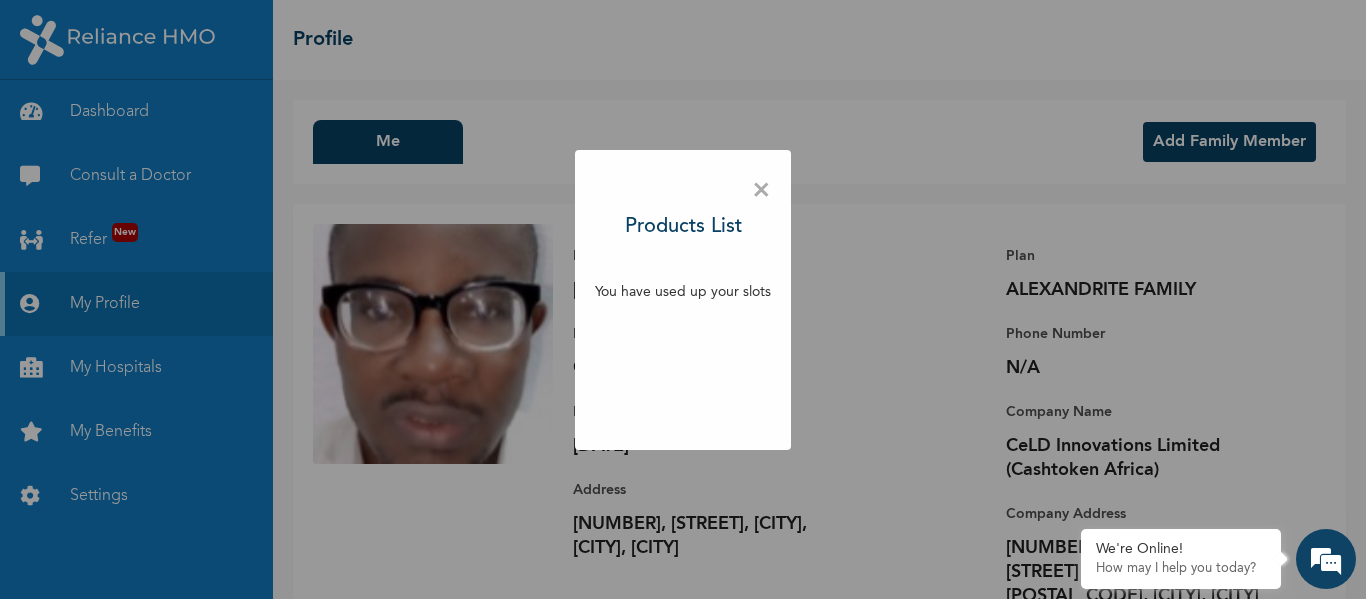 click on "×" at bounding box center [761, 191] 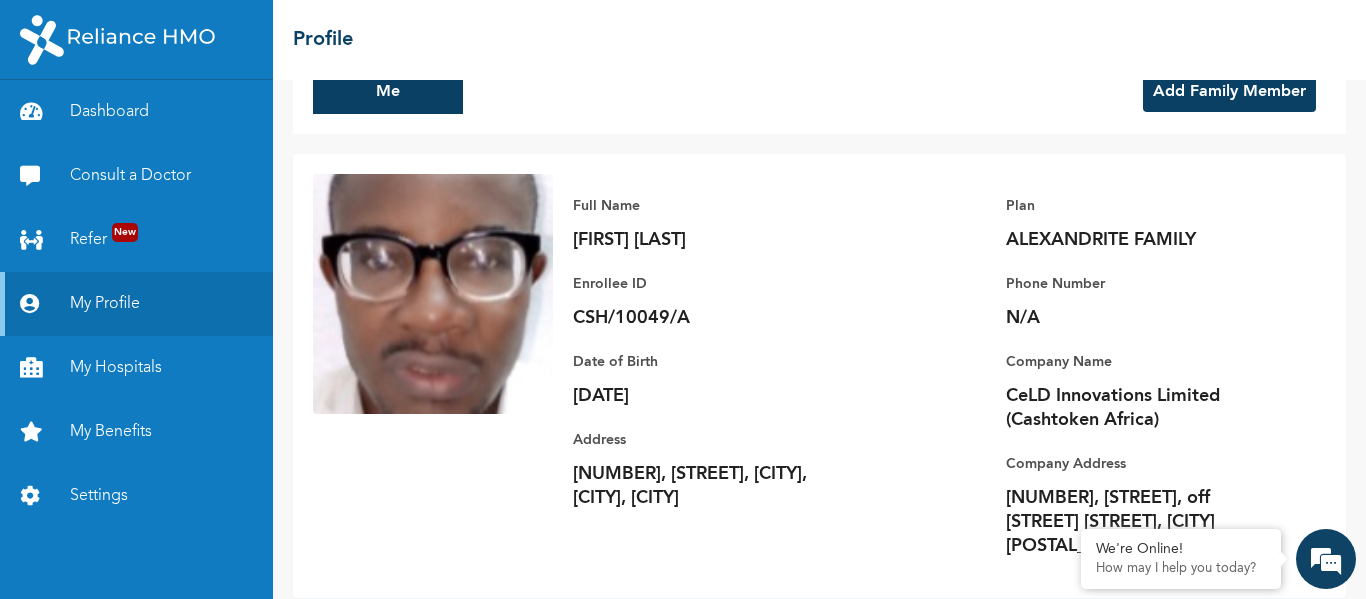 scroll, scrollTop: 89, scrollLeft: 0, axis: vertical 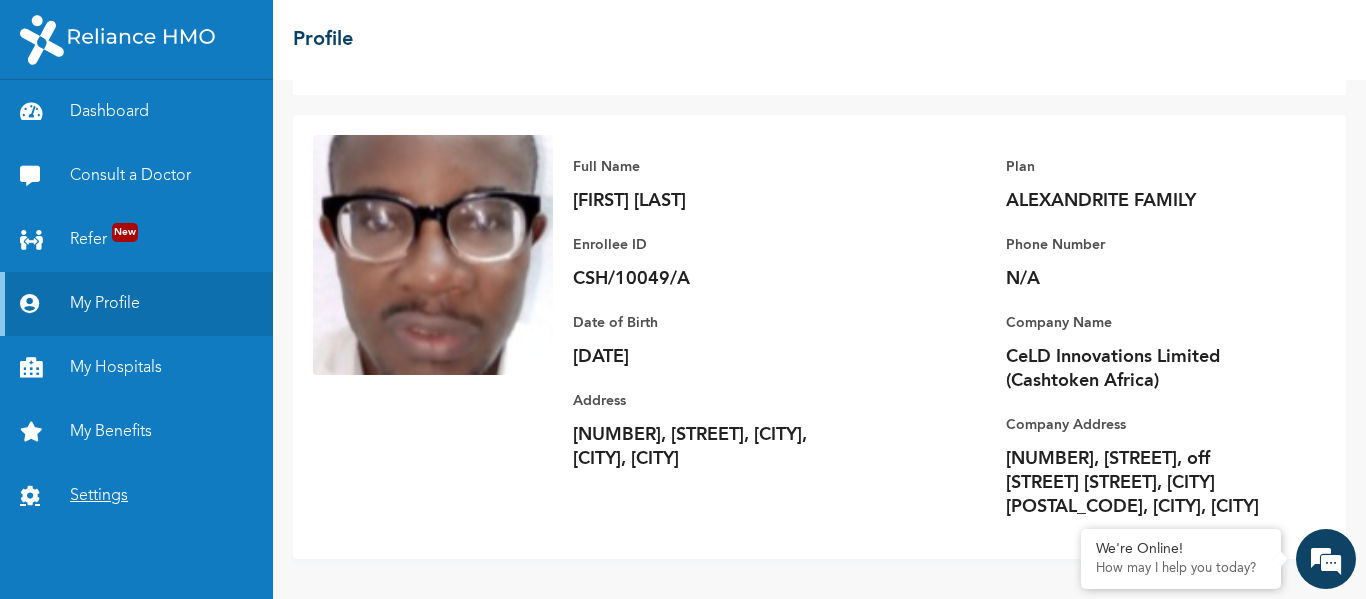 click on "Settings" at bounding box center (136, 496) 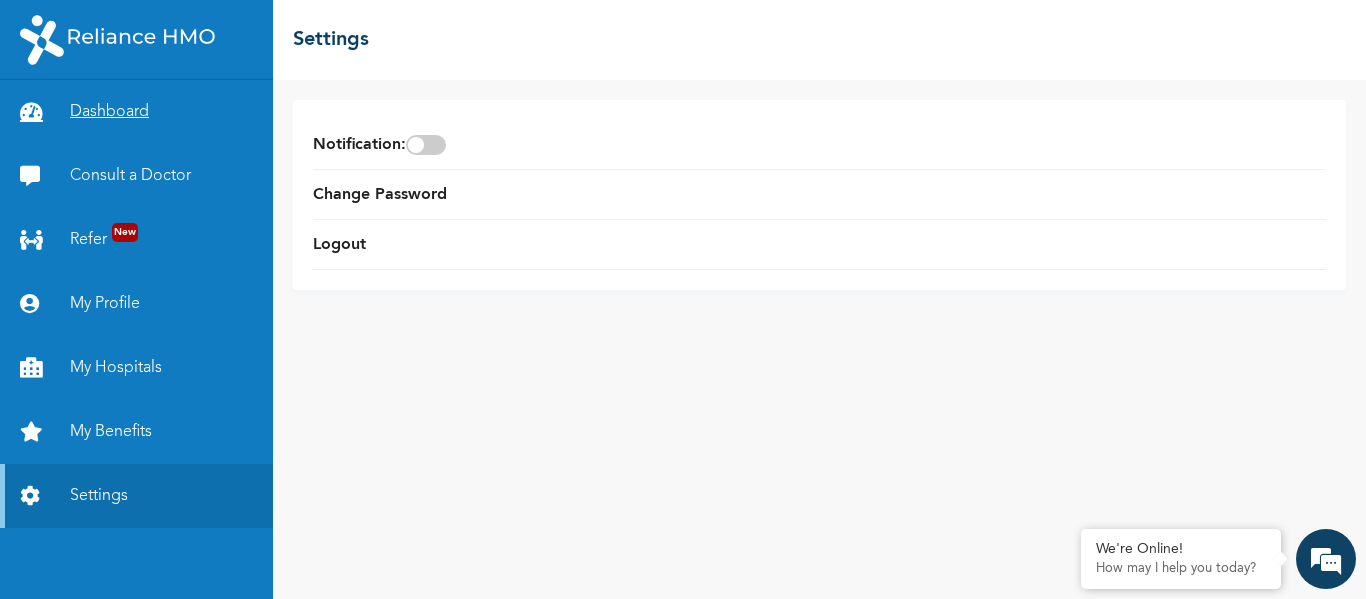 click on "Dashboard" at bounding box center (136, 112) 